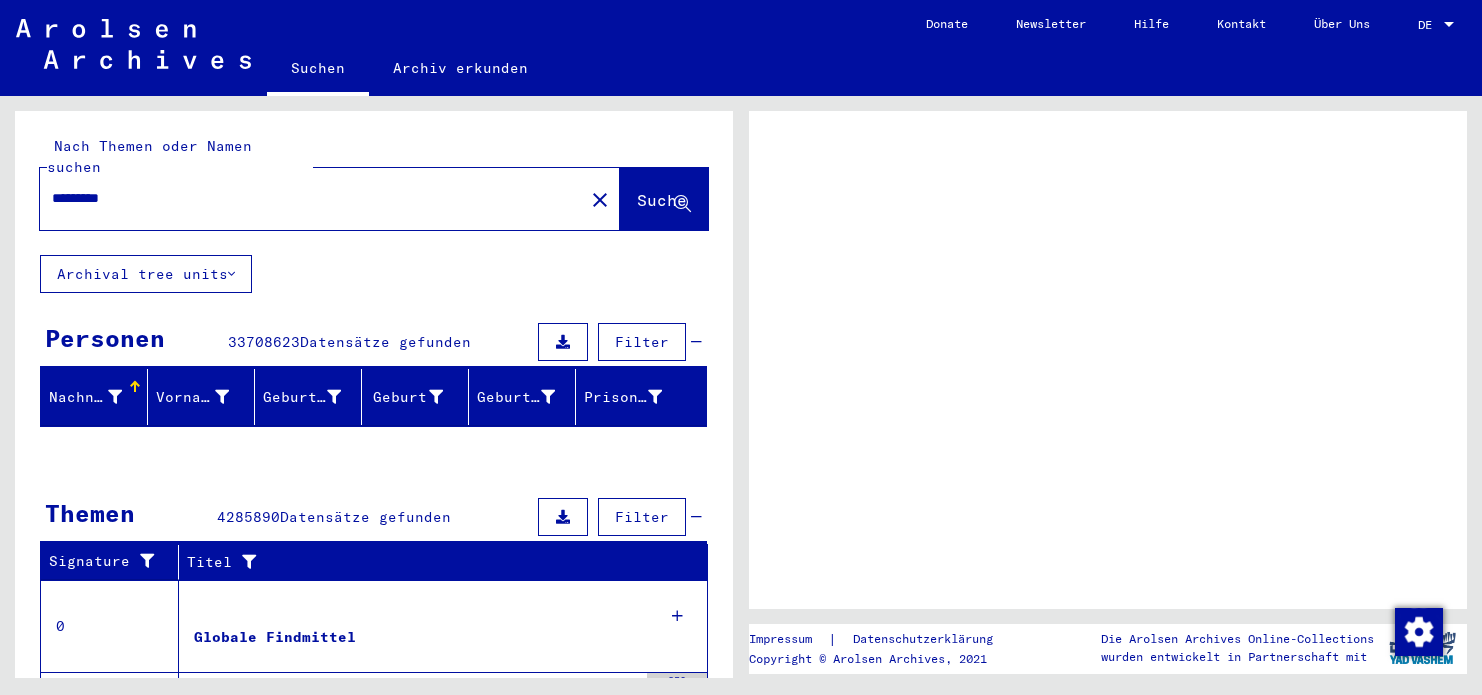 scroll, scrollTop: 0, scrollLeft: 0, axis: both 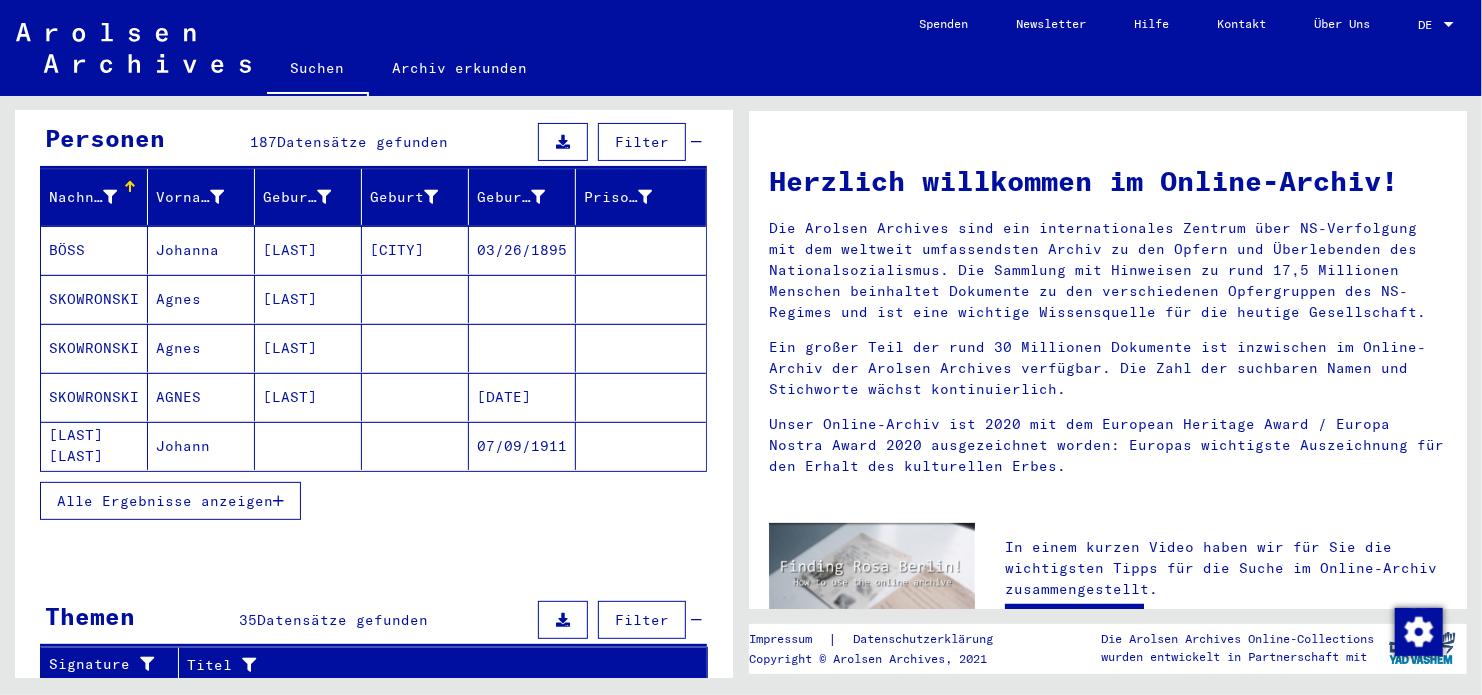 click on "Alle Ergebnisse anzeigen" at bounding box center (170, 501) 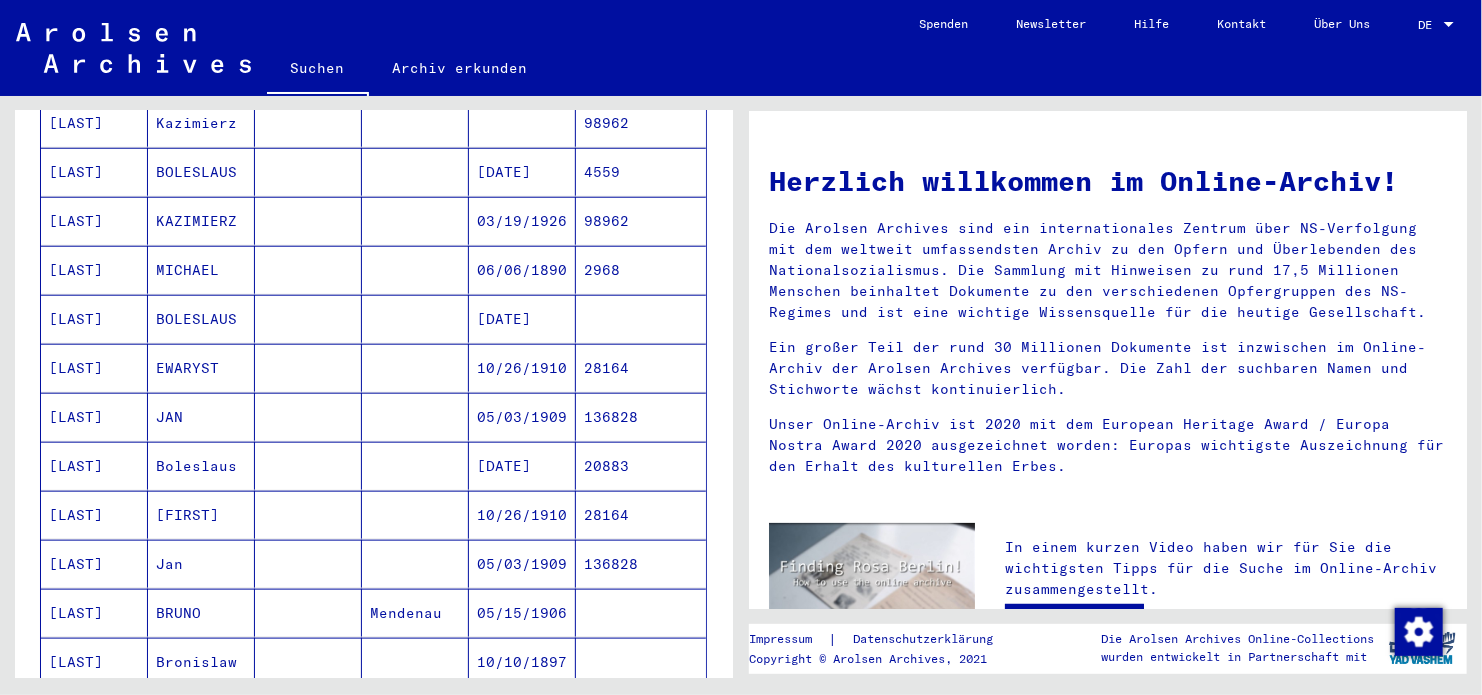 scroll, scrollTop: 1000, scrollLeft: 0, axis: vertical 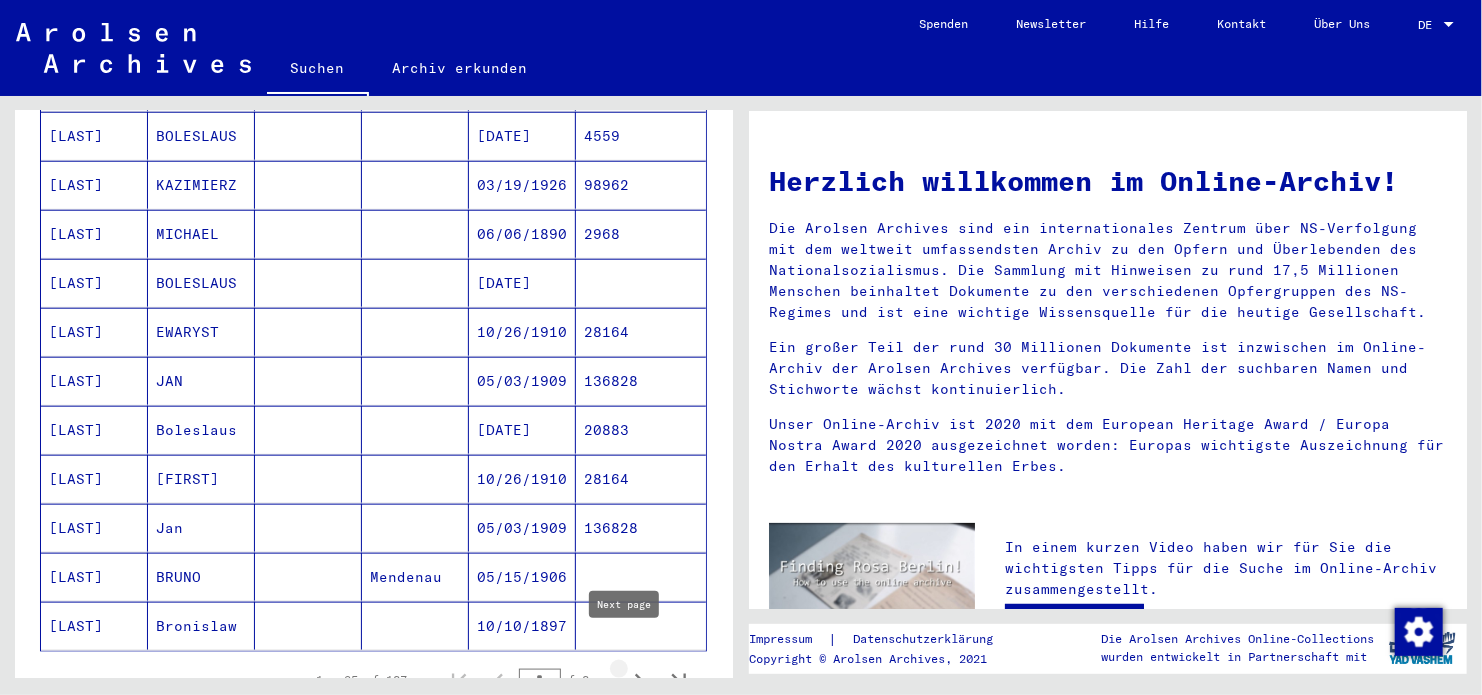 click 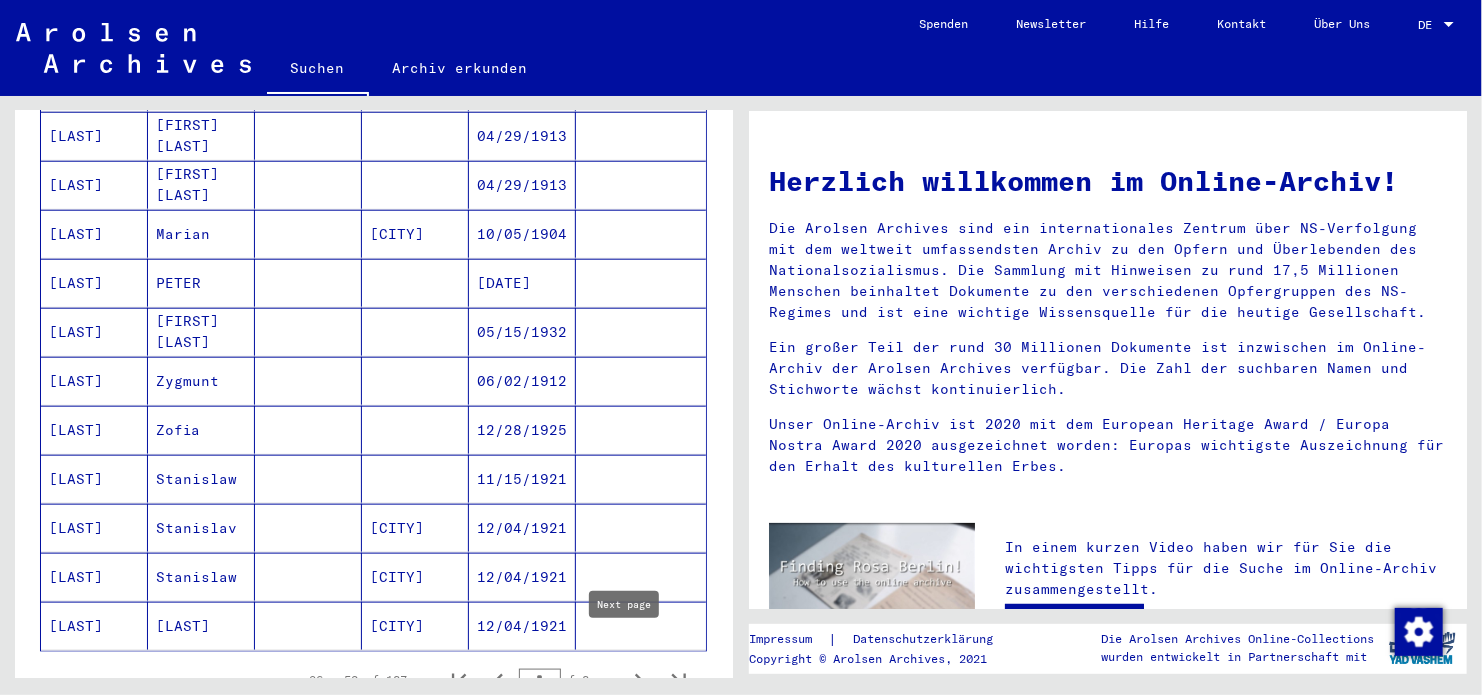click 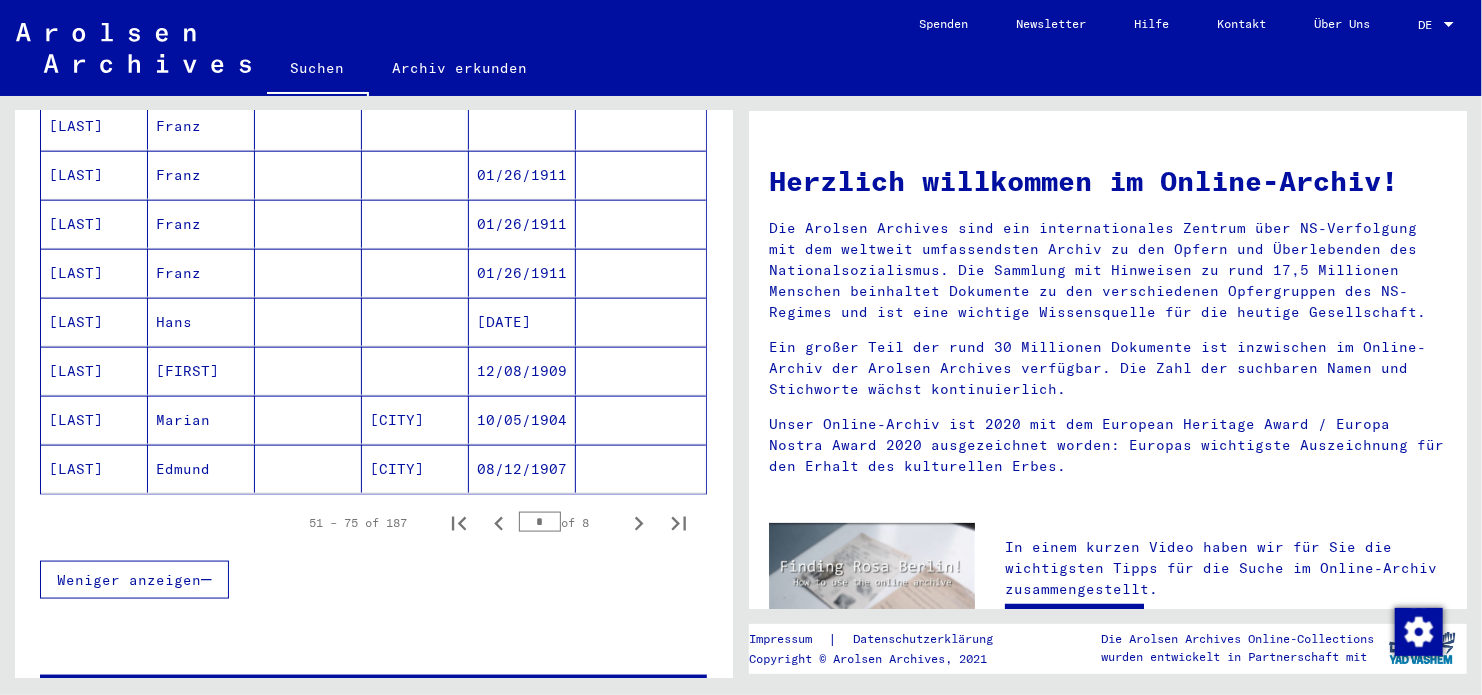 scroll, scrollTop: 1300, scrollLeft: 0, axis: vertical 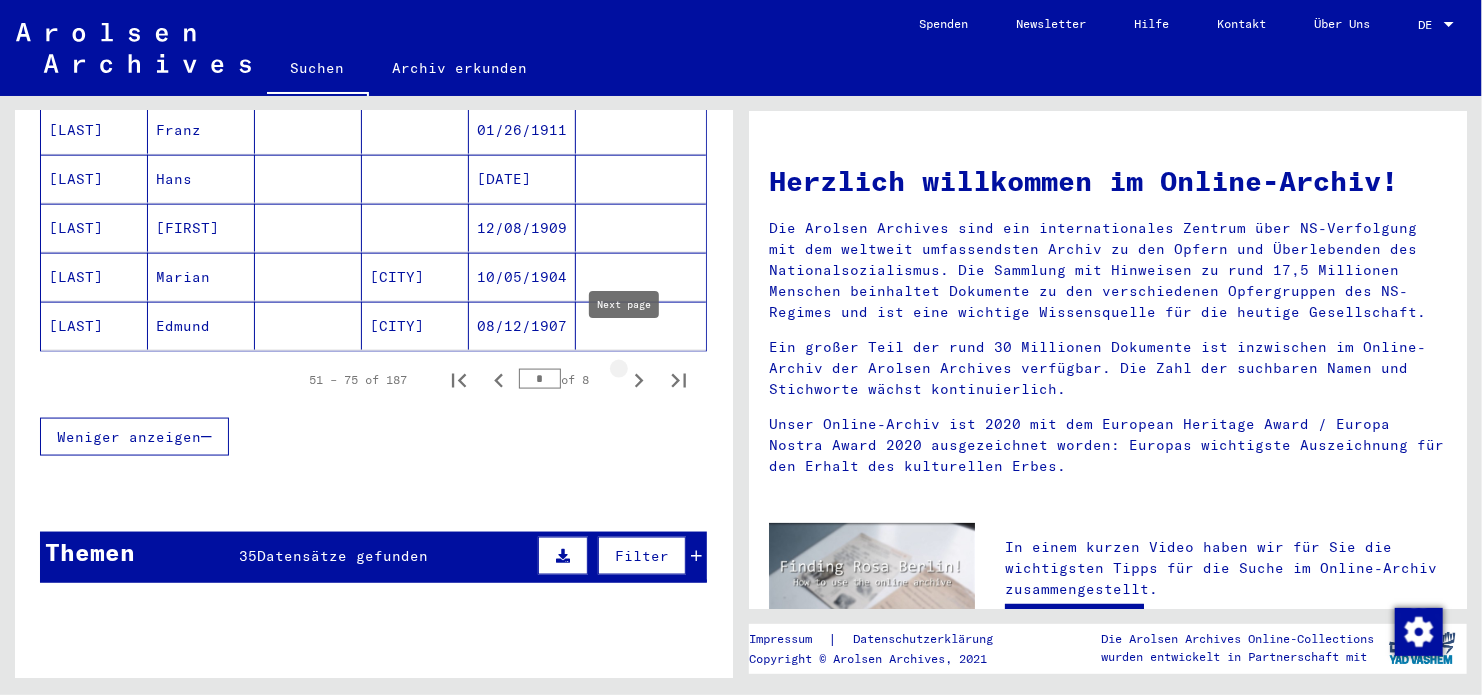 click 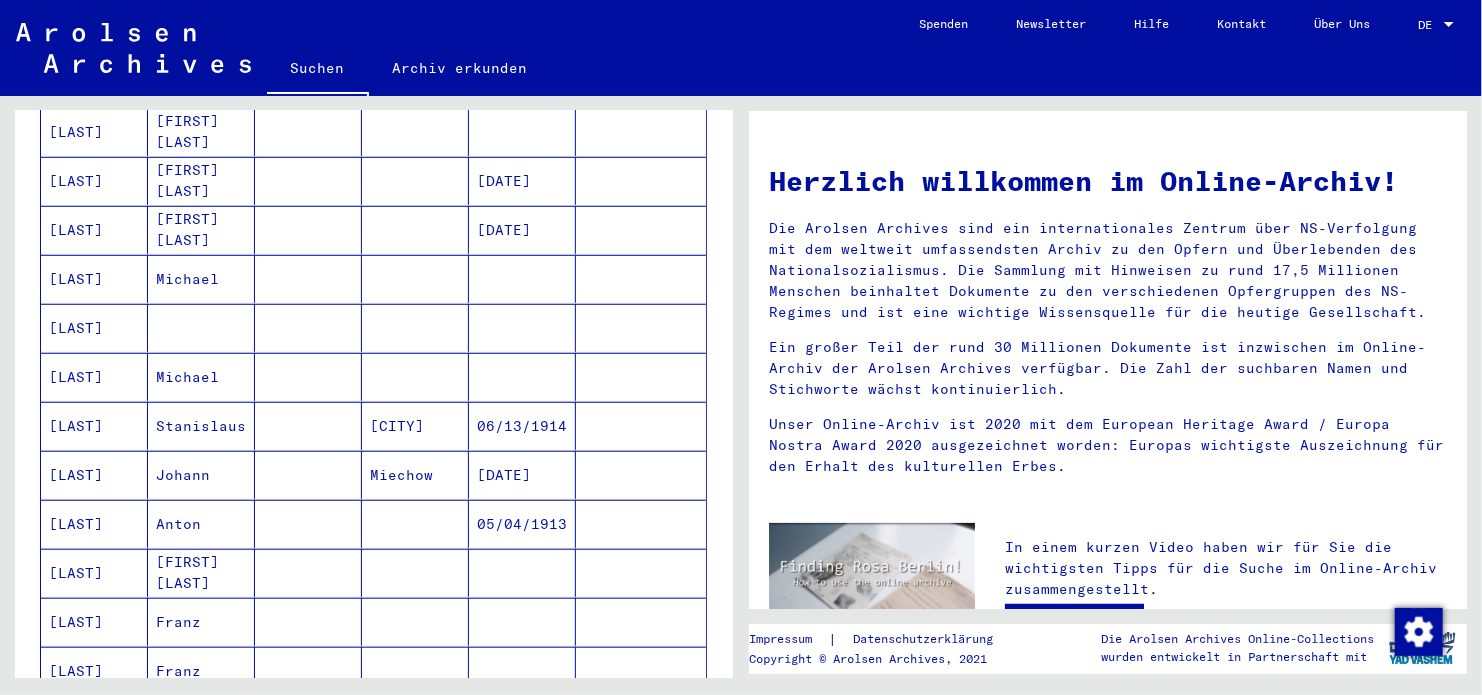 scroll, scrollTop: 600, scrollLeft: 0, axis: vertical 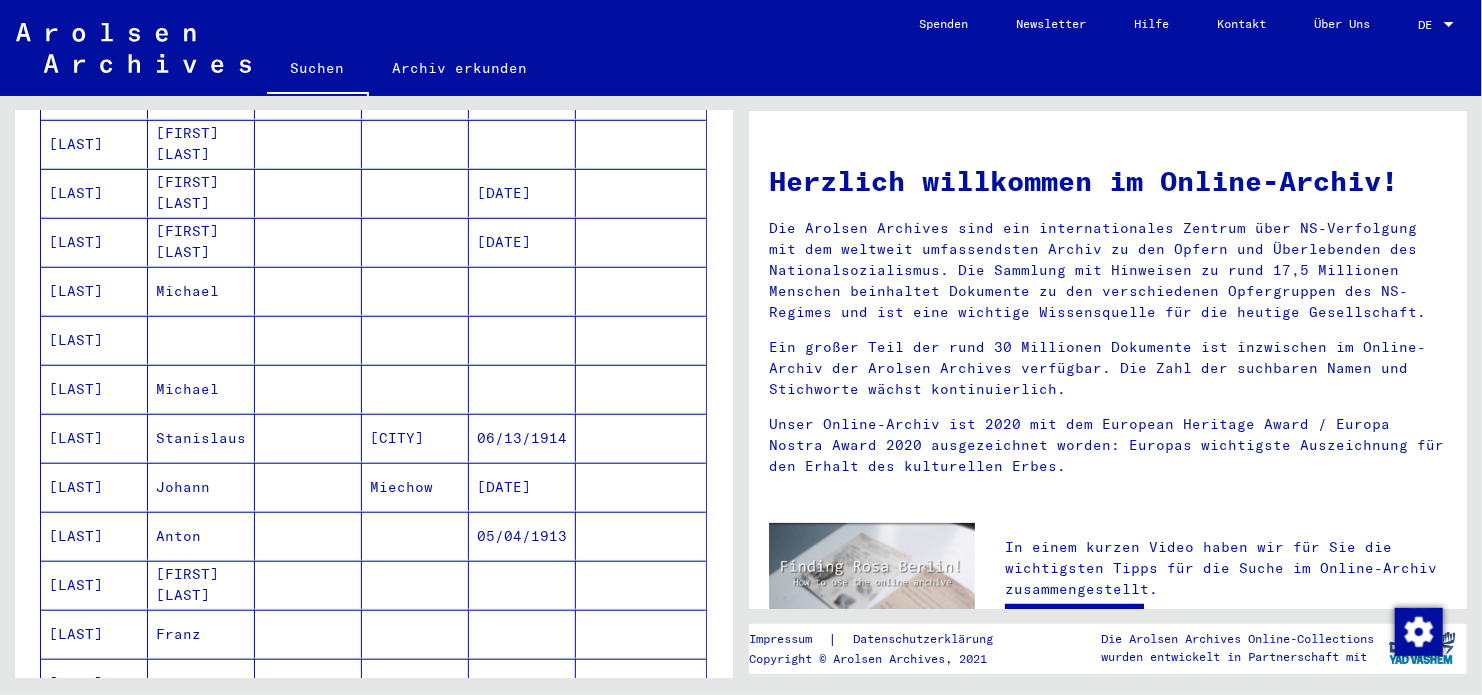 click on "[LAST]" at bounding box center (94, 389) 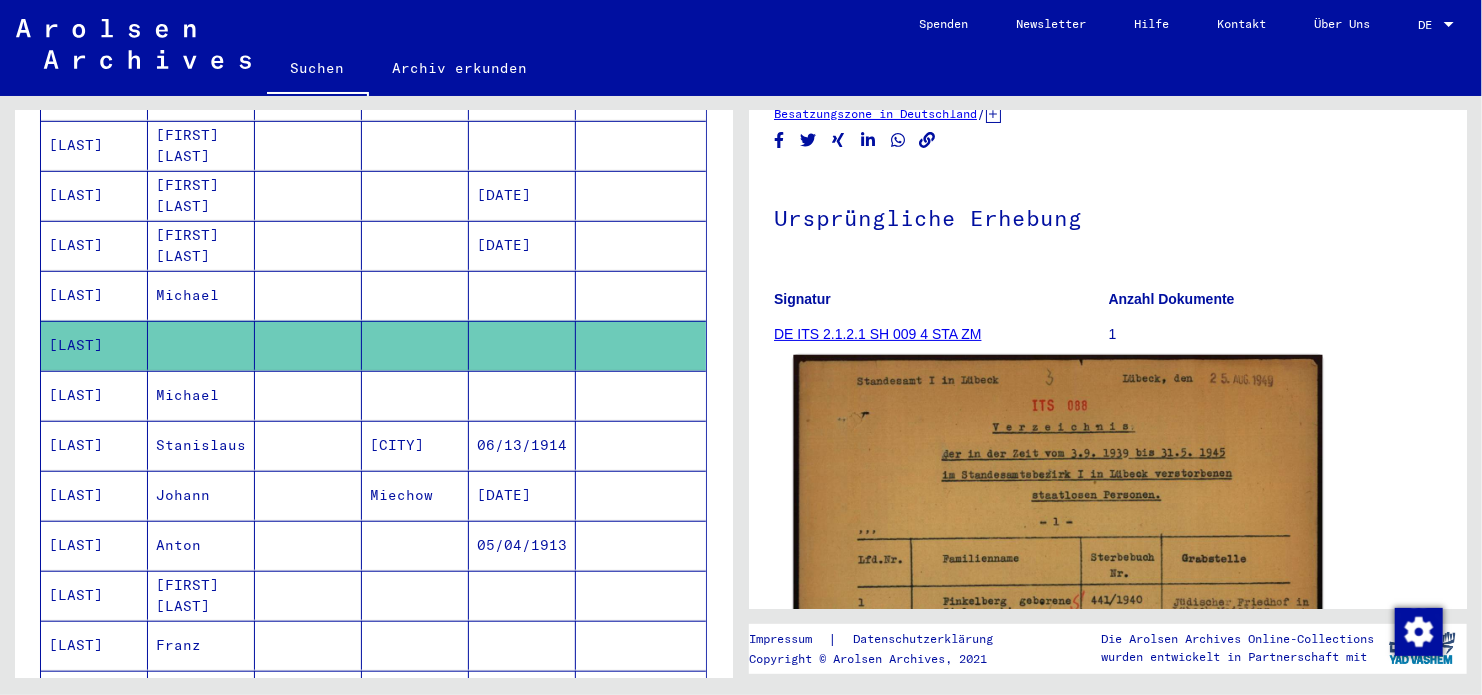 scroll, scrollTop: 200, scrollLeft: 0, axis: vertical 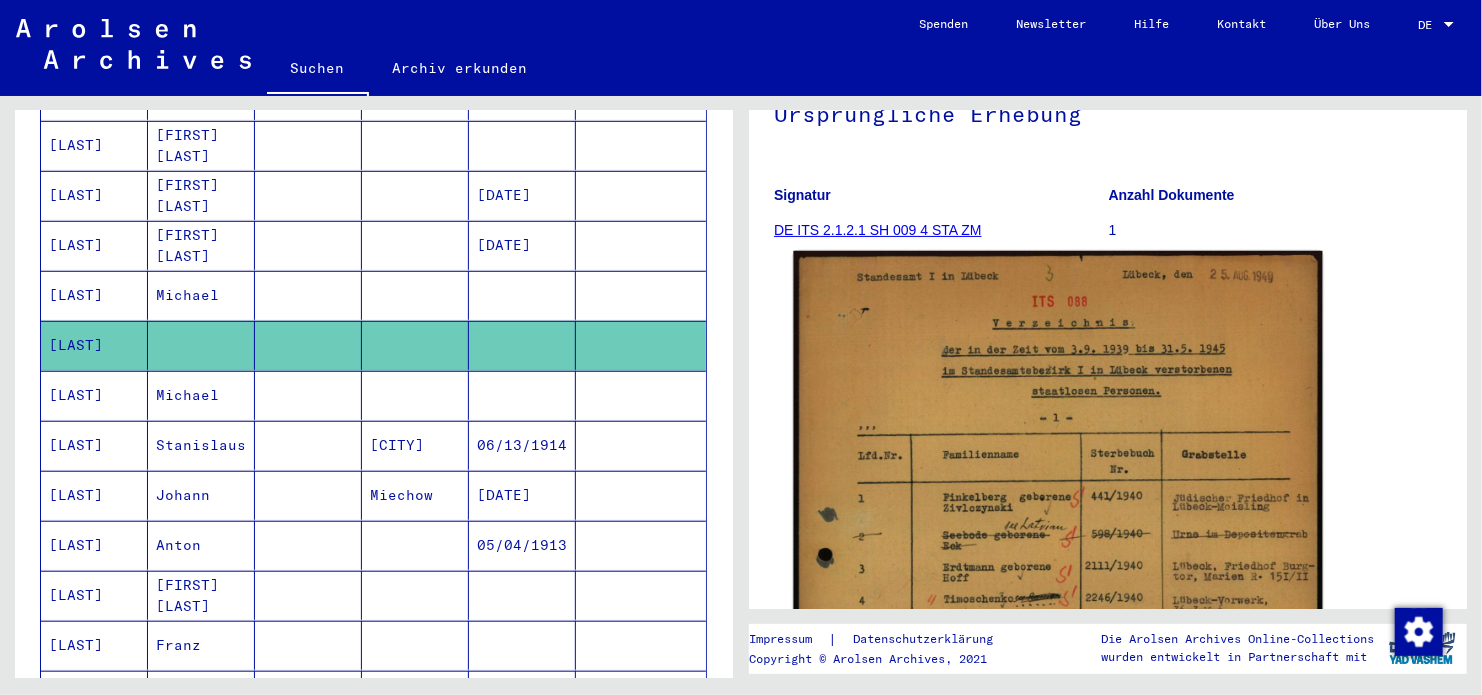 click 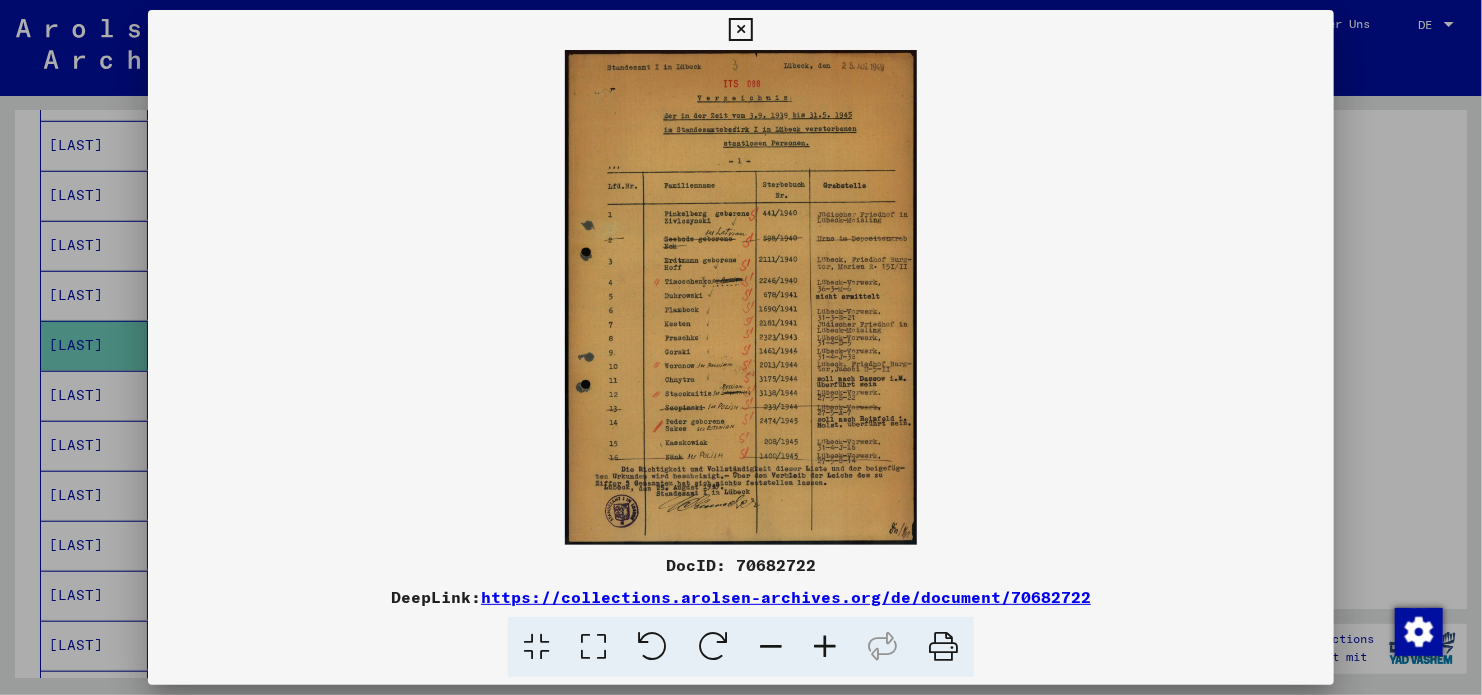 click at bounding box center [825, 647] 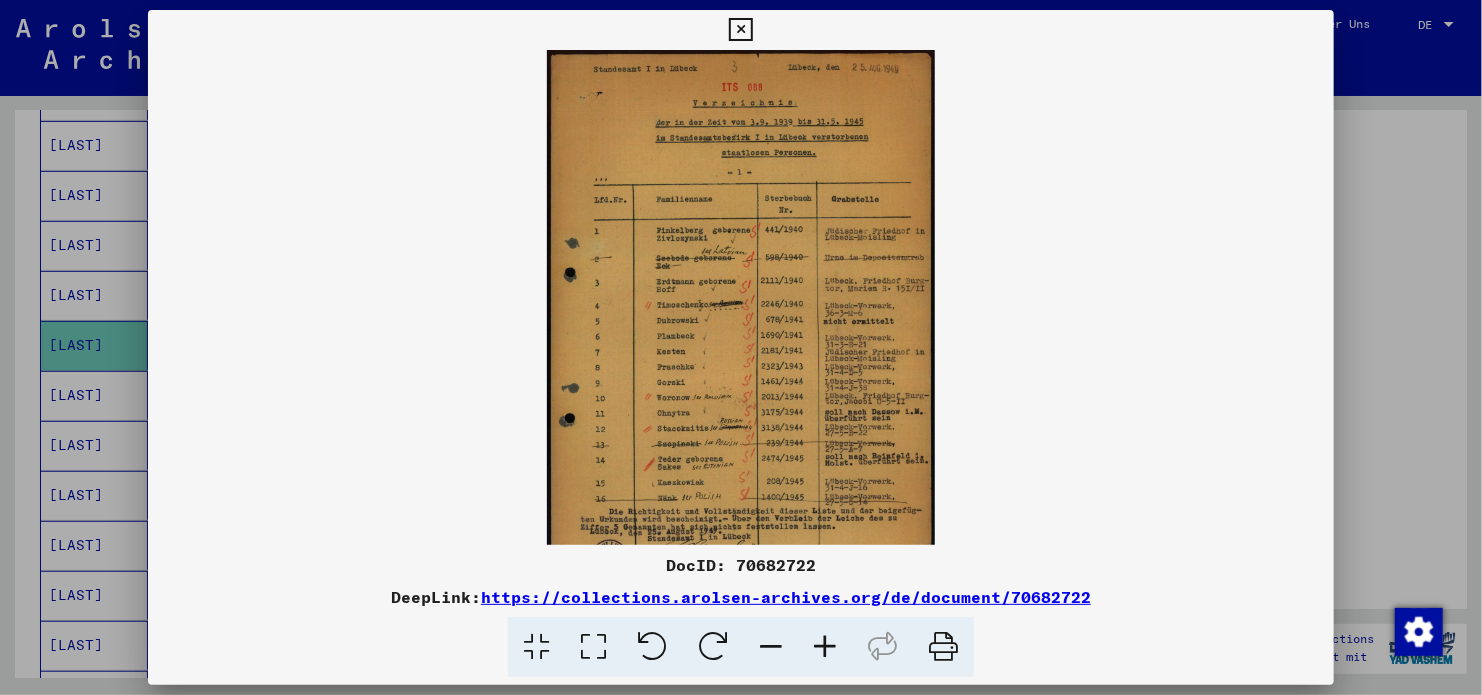 click at bounding box center (825, 647) 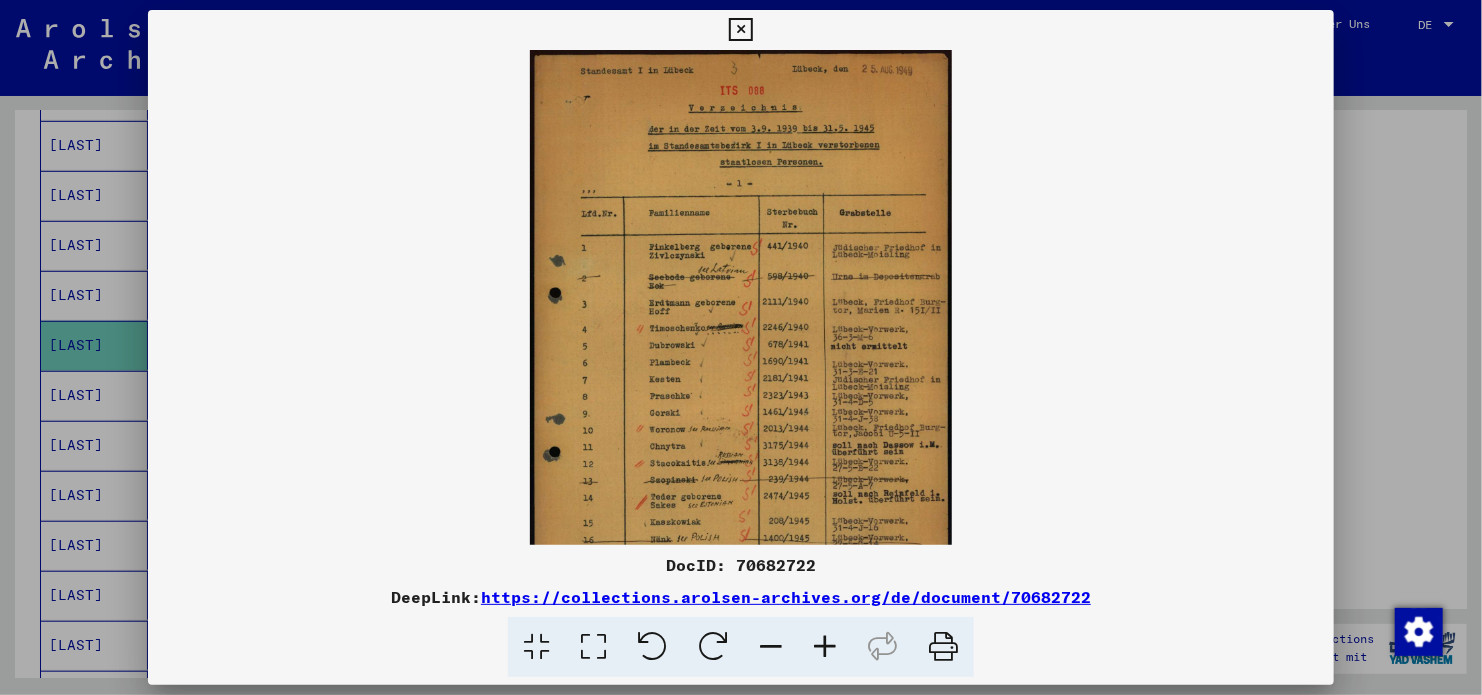 click at bounding box center [825, 647] 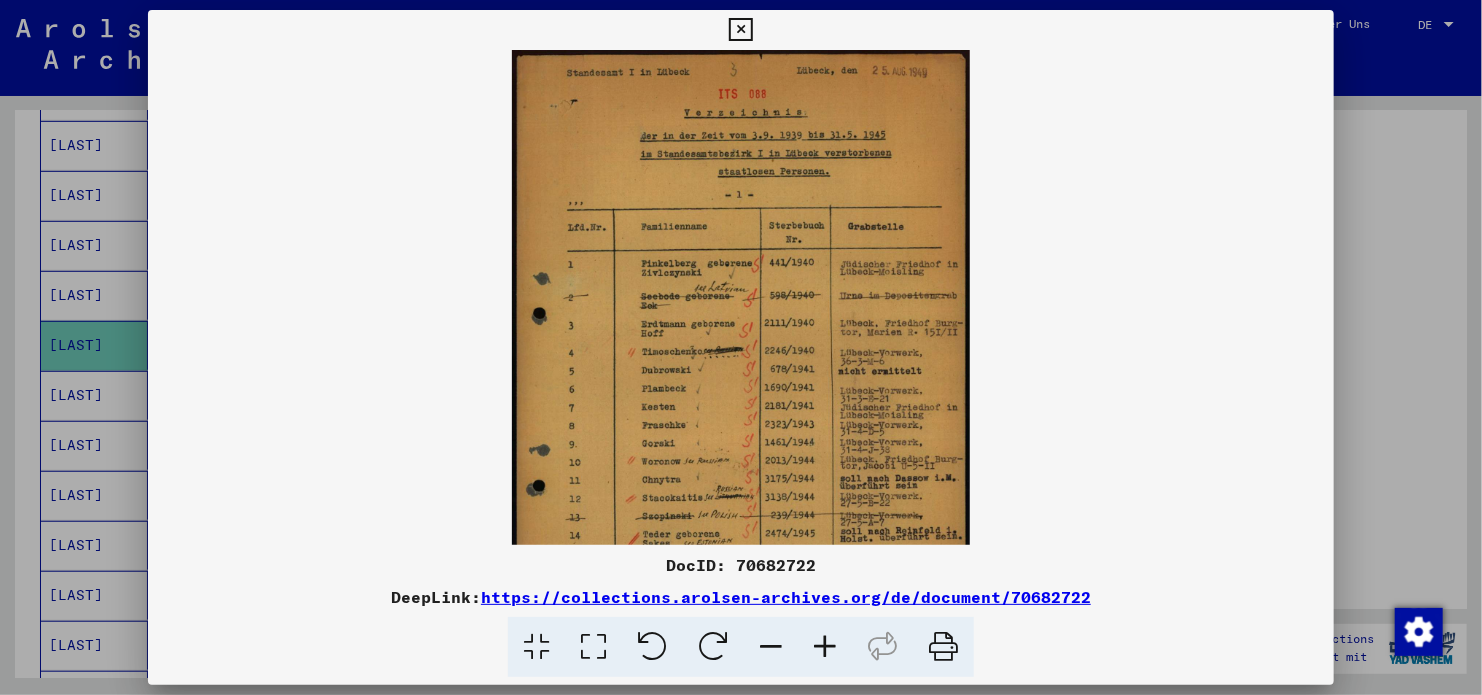 click at bounding box center [825, 647] 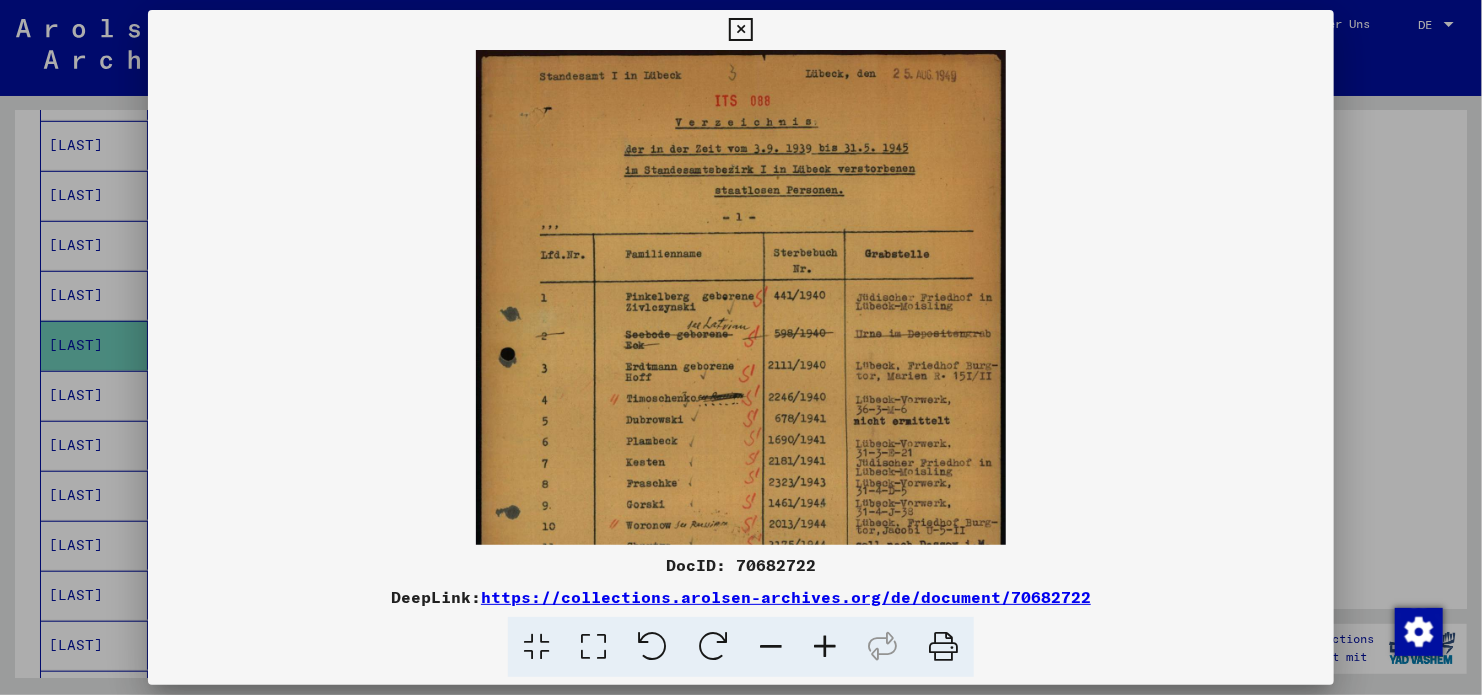 click at bounding box center [740, 422] 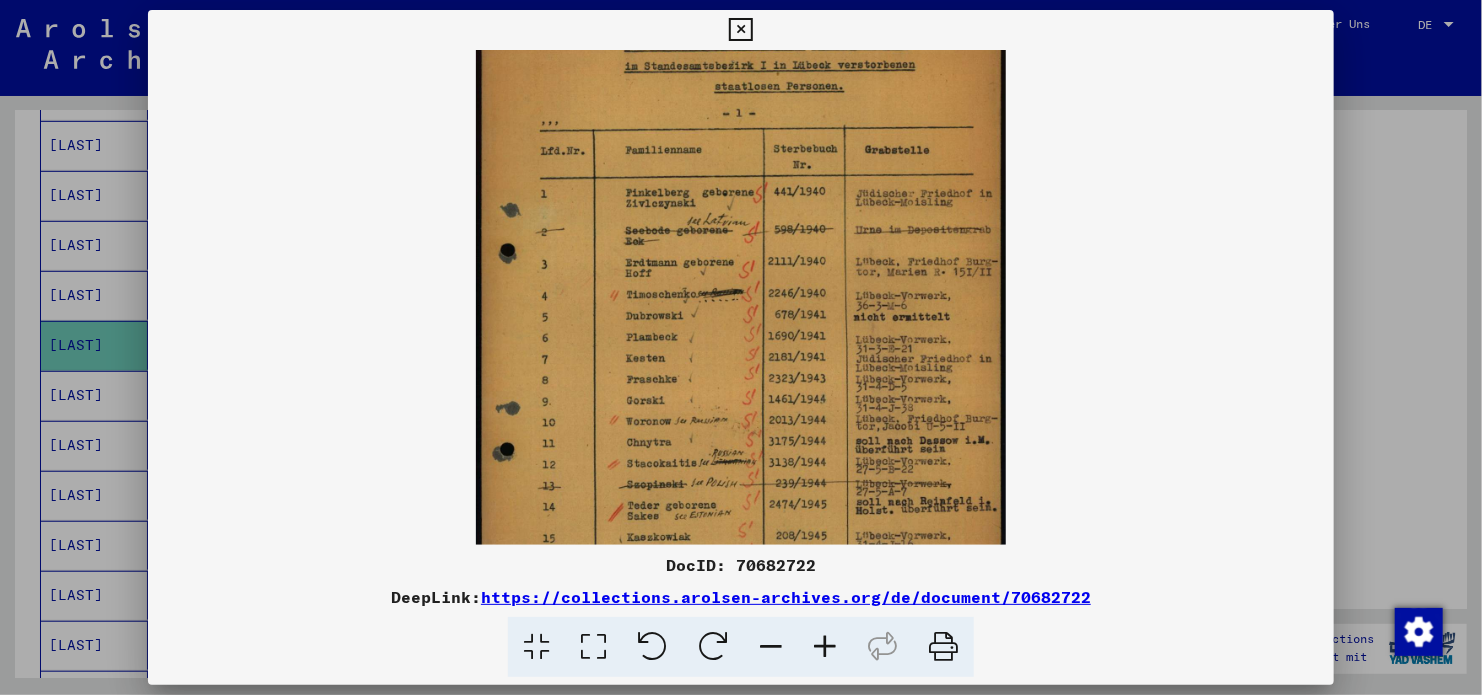 scroll, scrollTop: 136, scrollLeft: 0, axis: vertical 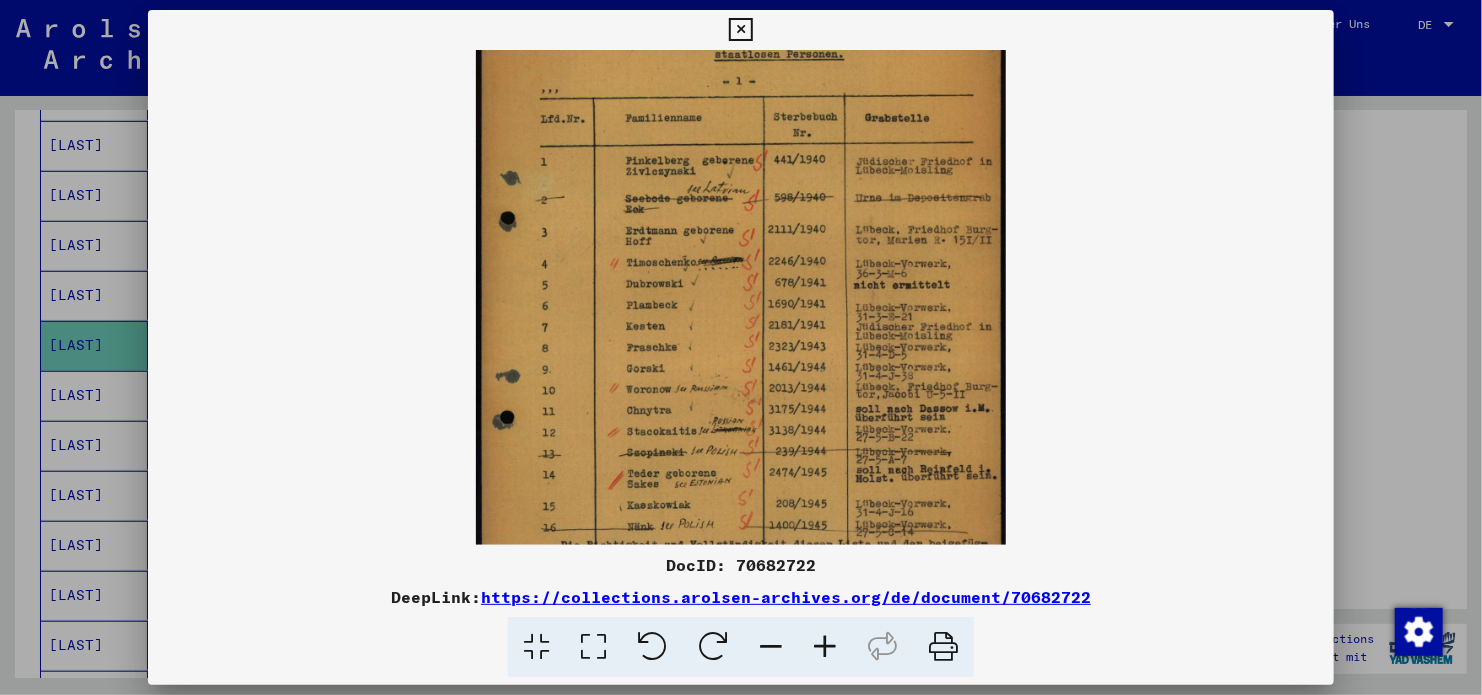 drag, startPoint x: 745, startPoint y: 415, endPoint x: 711, endPoint y: 281, distance: 138.24615 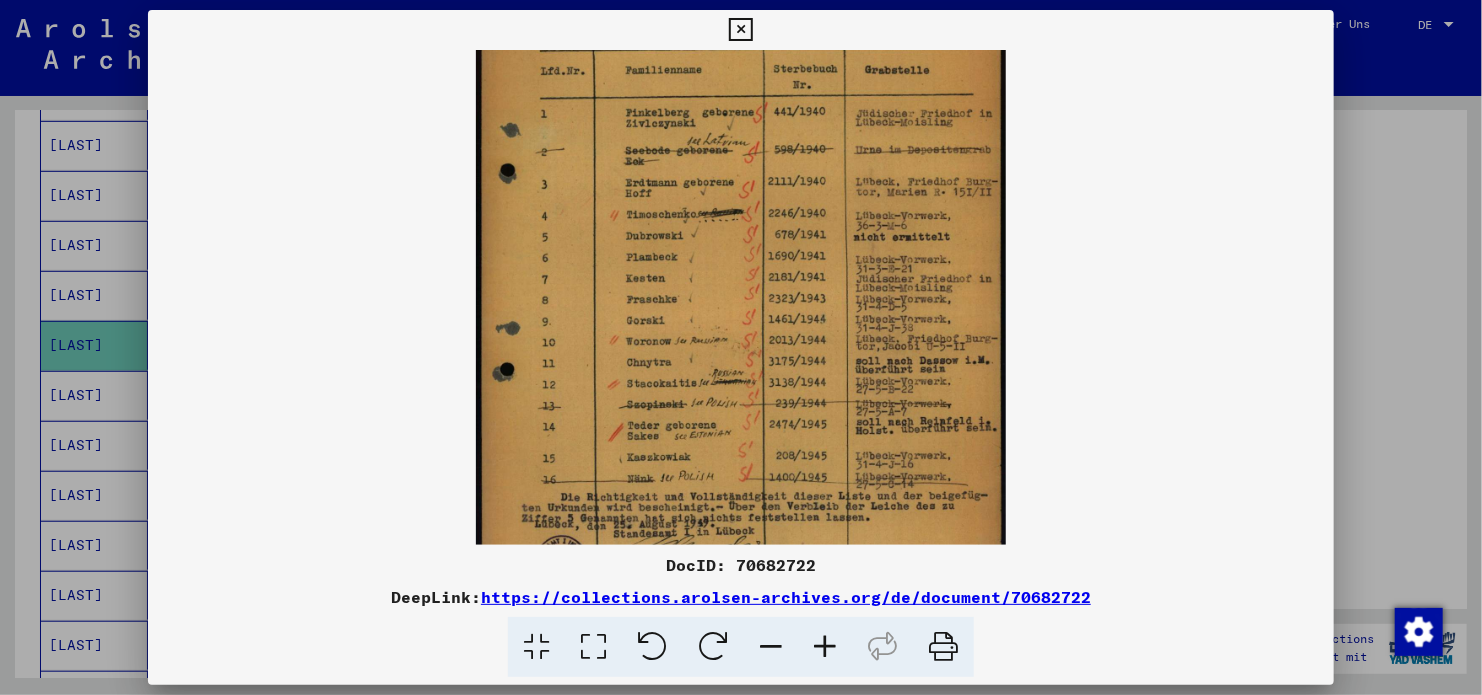 scroll, scrollTop: 188, scrollLeft: 0, axis: vertical 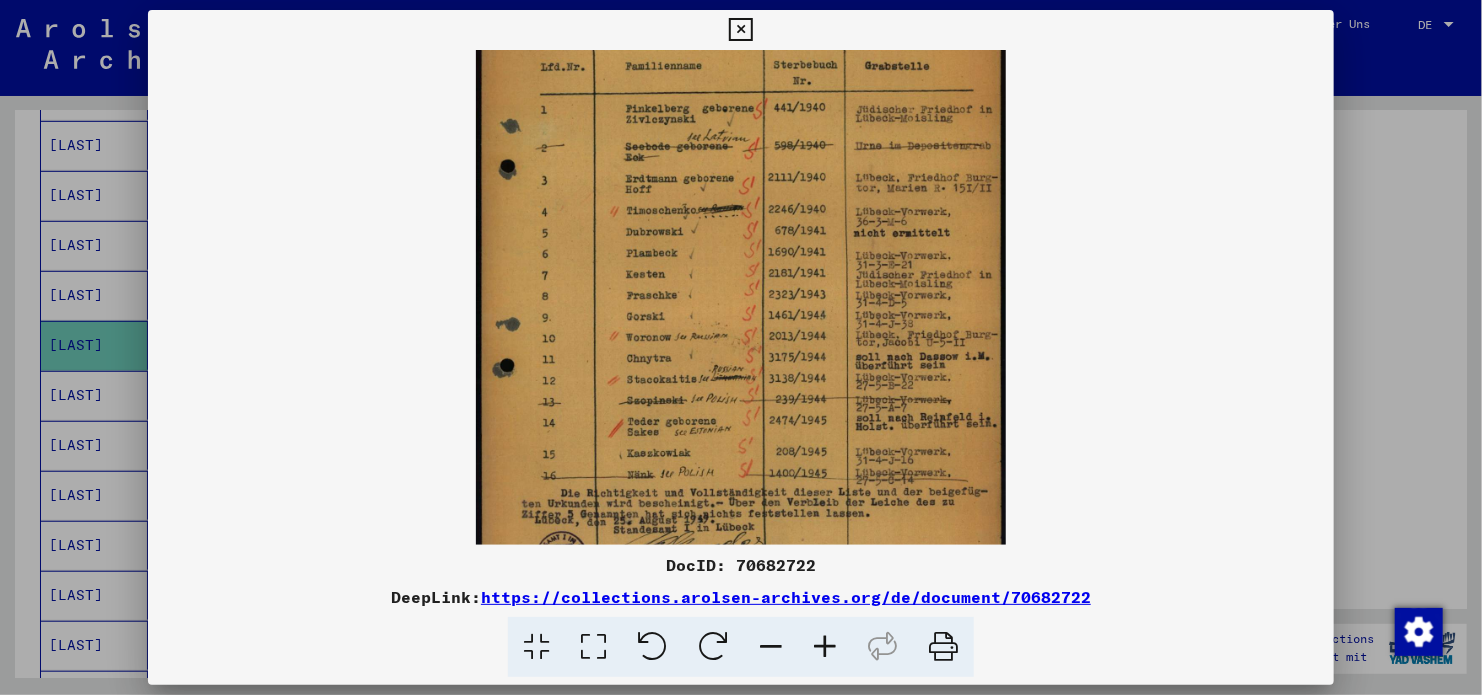 drag, startPoint x: 755, startPoint y: 488, endPoint x: 755, endPoint y: 436, distance: 52 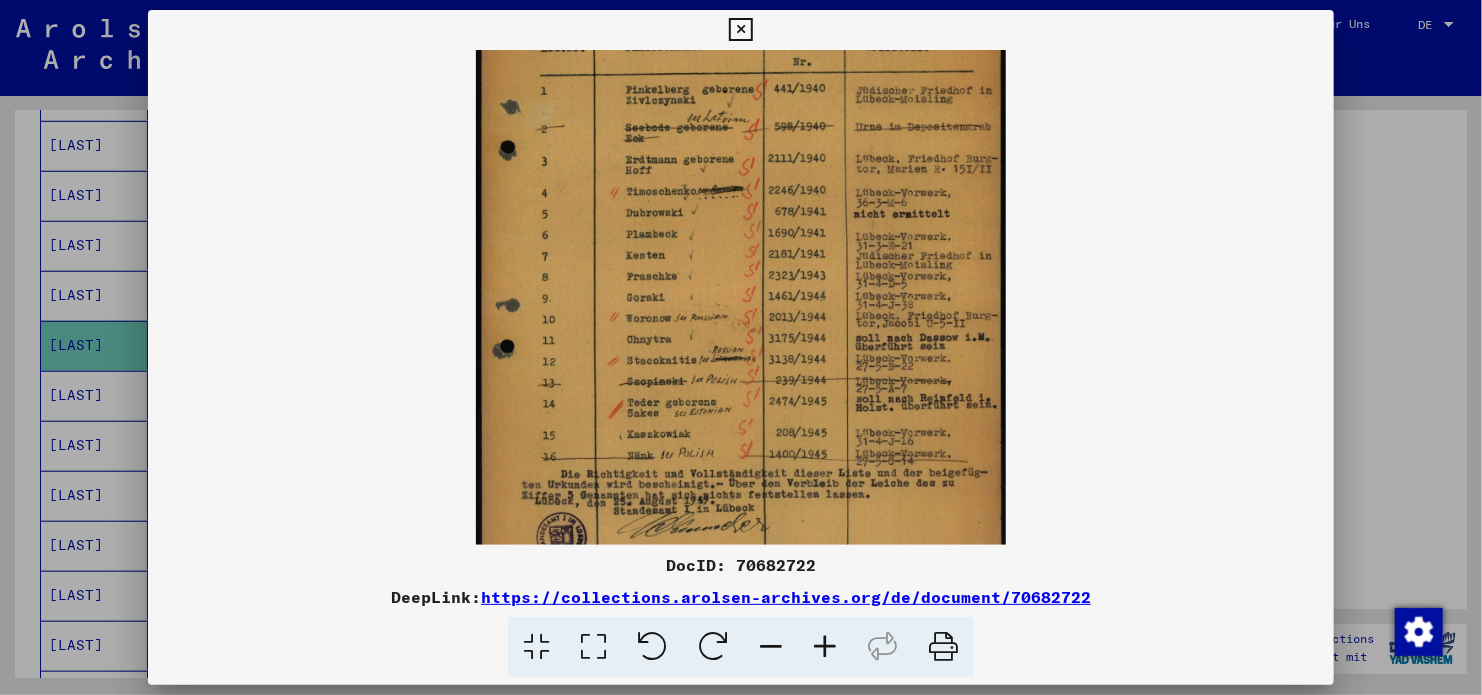 scroll, scrollTop: 212, scrollLeft: 0, axis: vertical 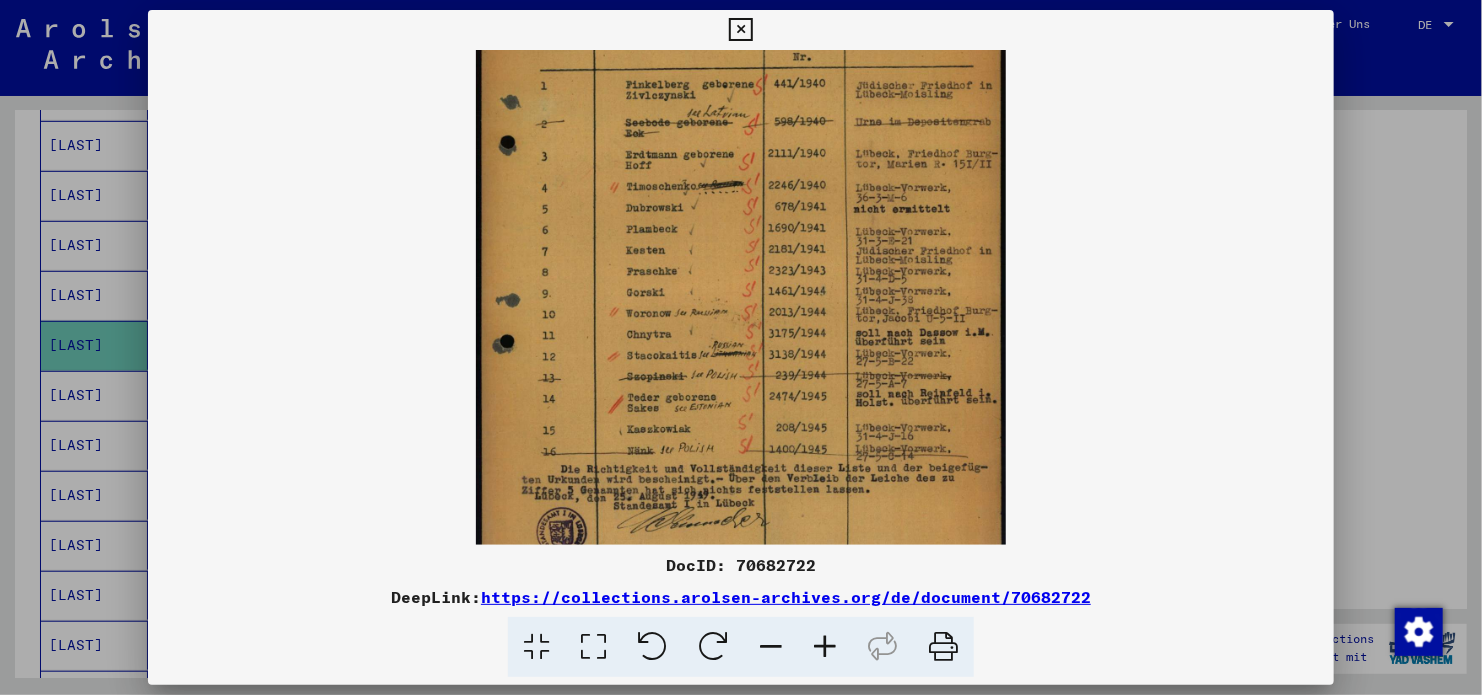 drag, startPoint x: 779, startPoint y: 494, endPoint x: 779, endPoint y: 471, distance: 23 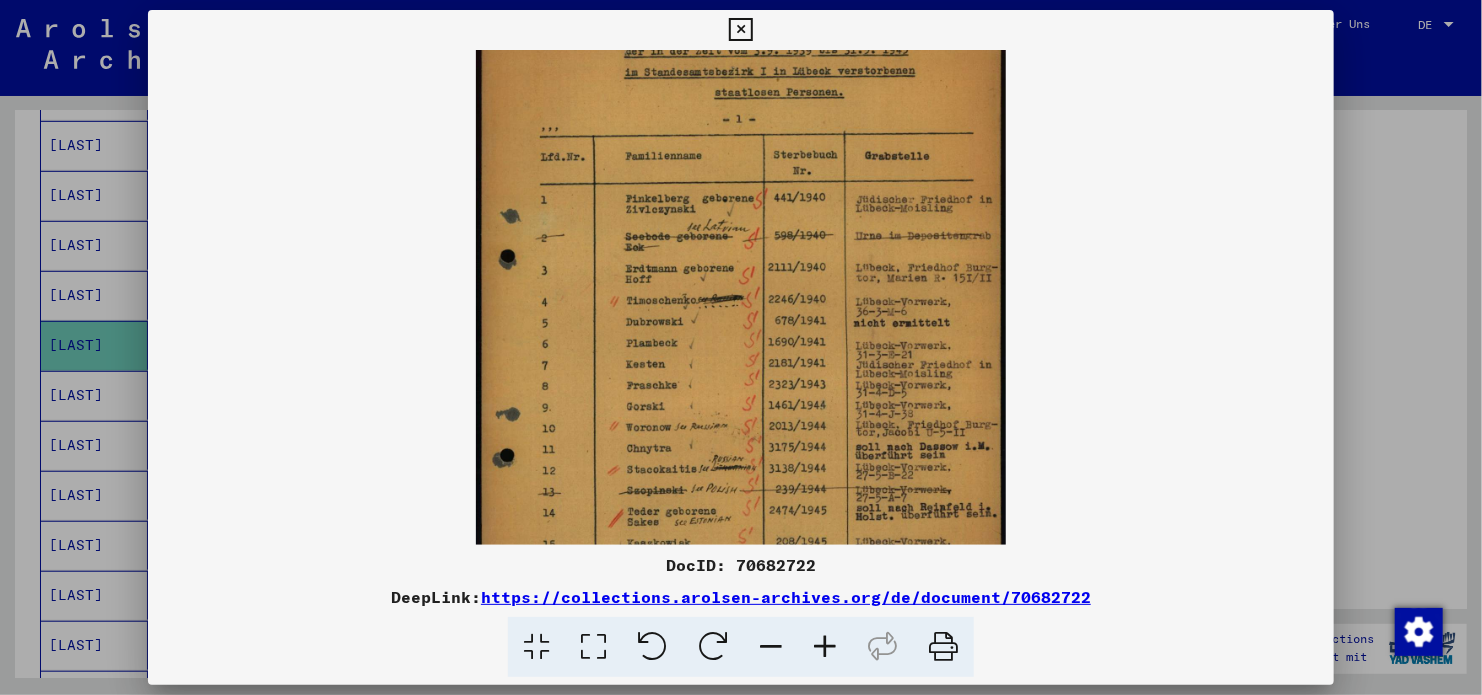 scroll, scrollTop: 75, scrollLeft: 0, axis: vertical 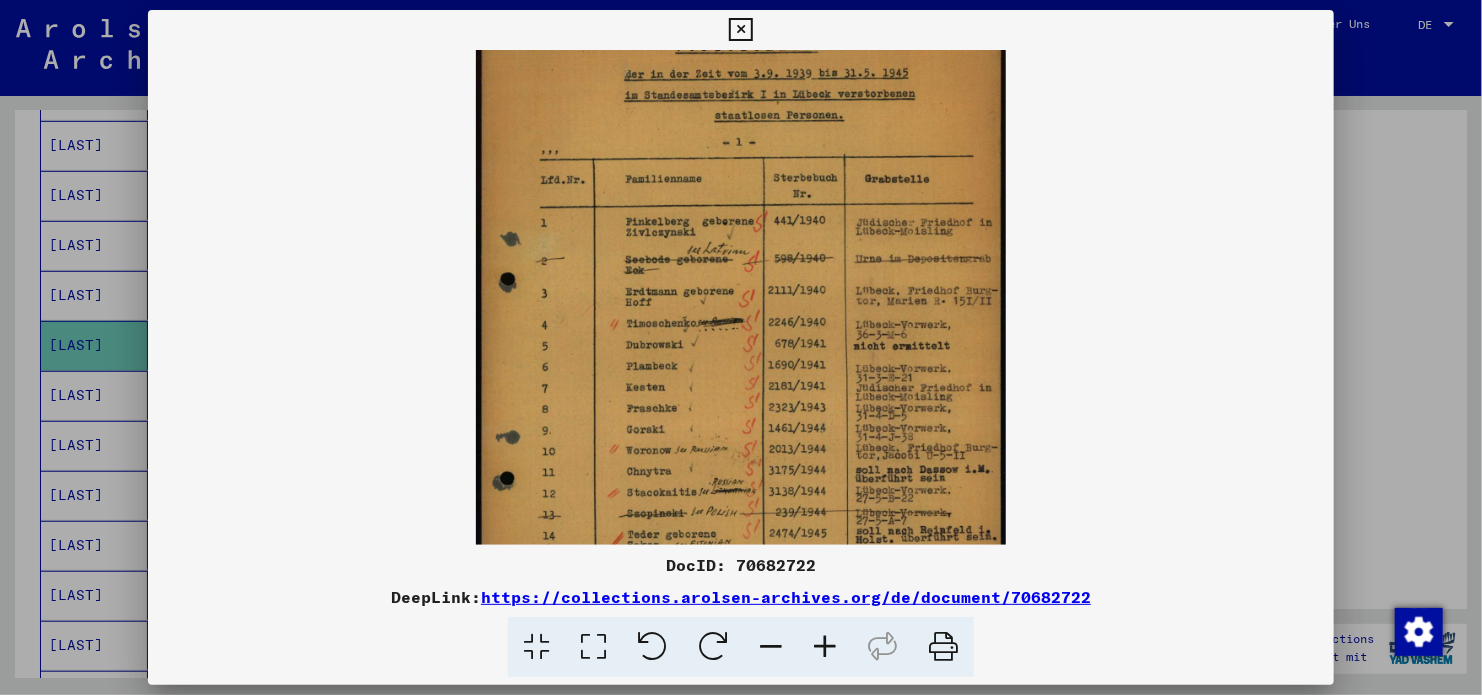 drag, startPoint x: 798, startPoint y: 247, endPoint x: 803, endPoint y: 384, distance: 137.09122 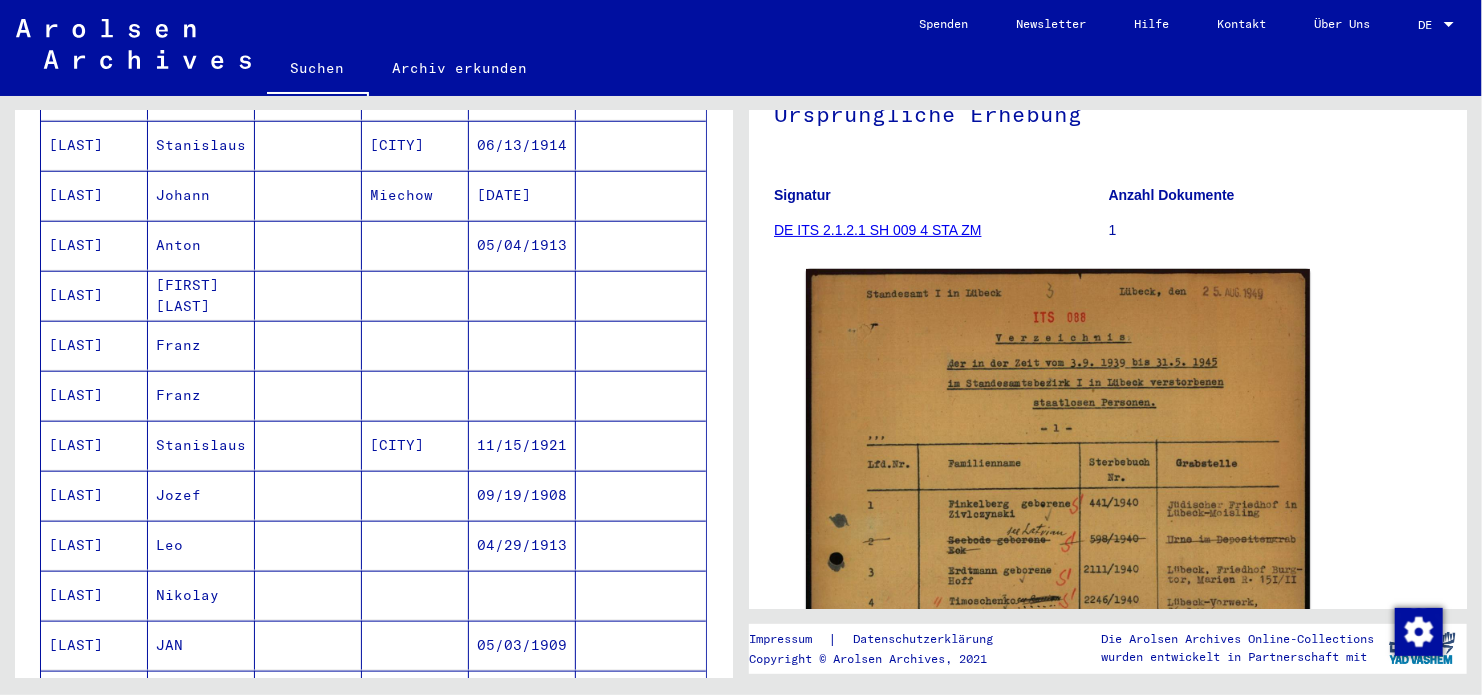 scroll, scrollTop: 1105, scrollLeft: 0, axis: vertical 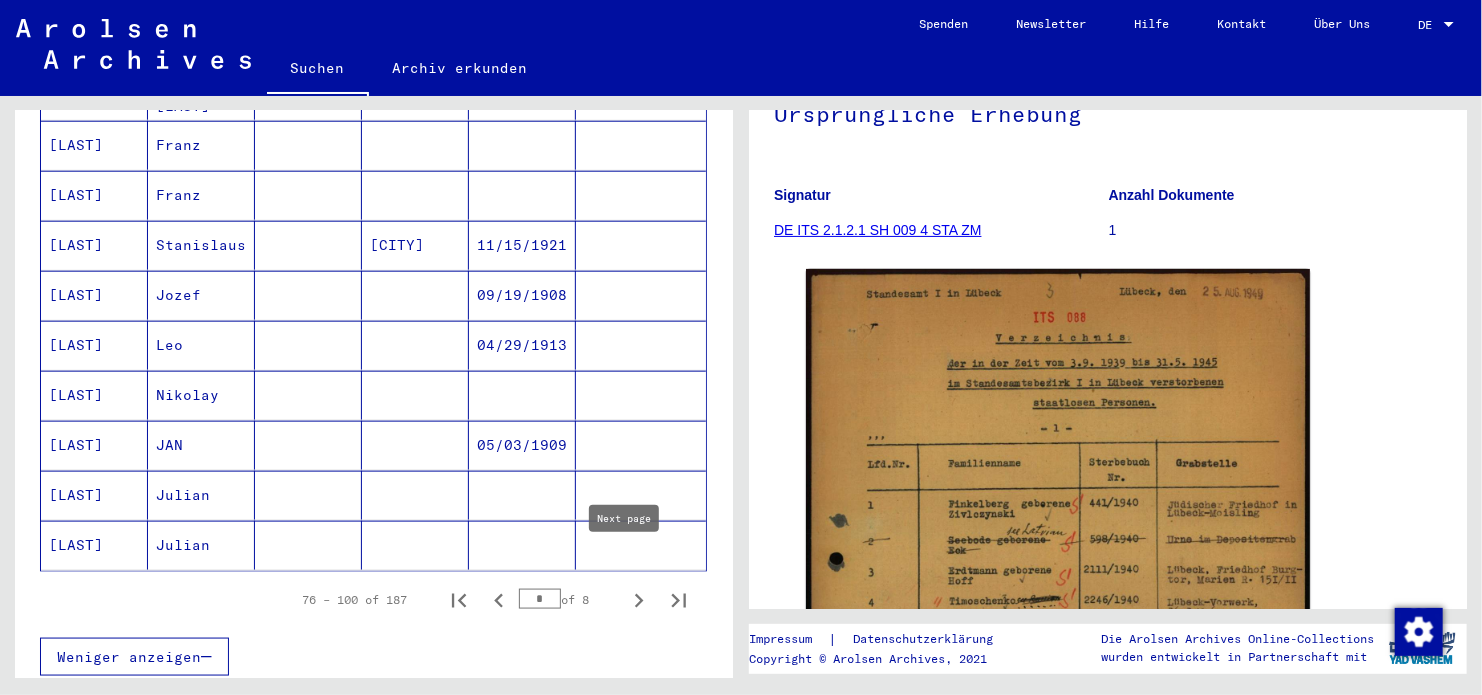 click 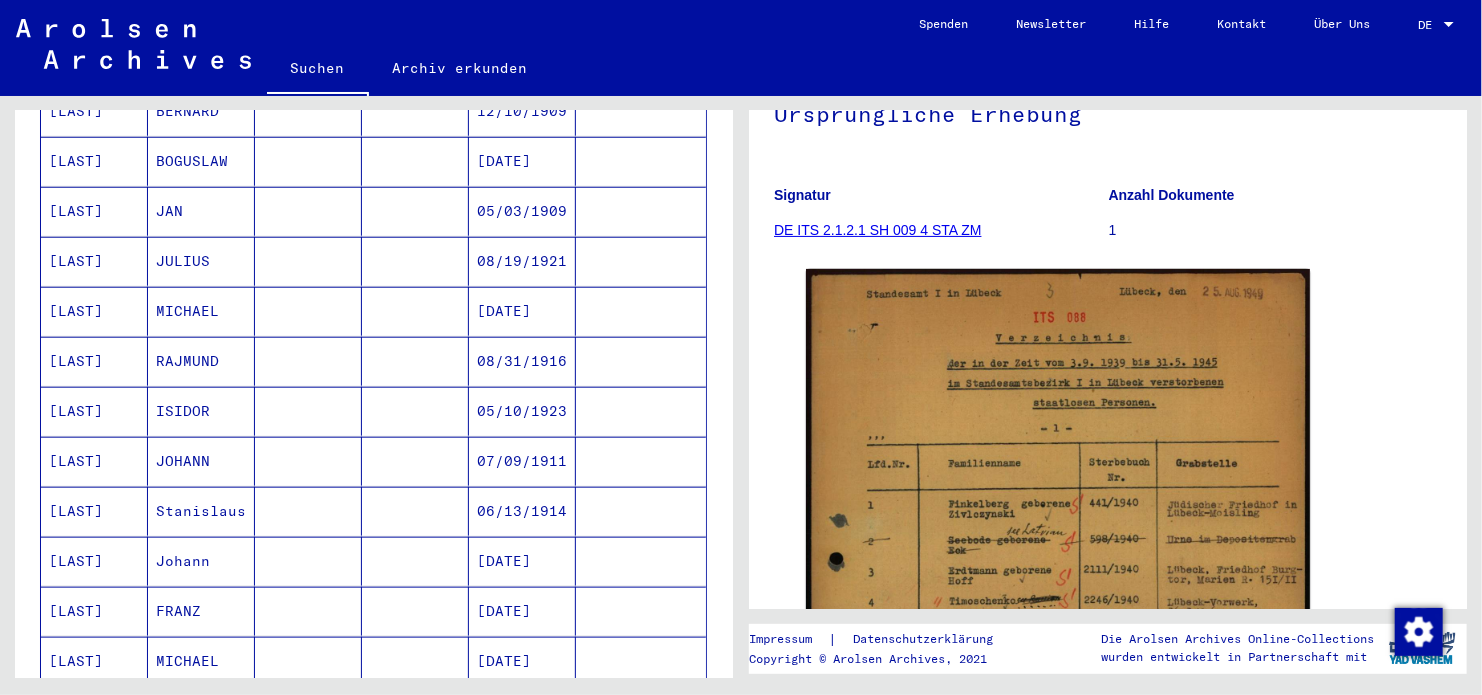 scroll, scrollTop: 905, scrollLeft: 0, axis: vertical 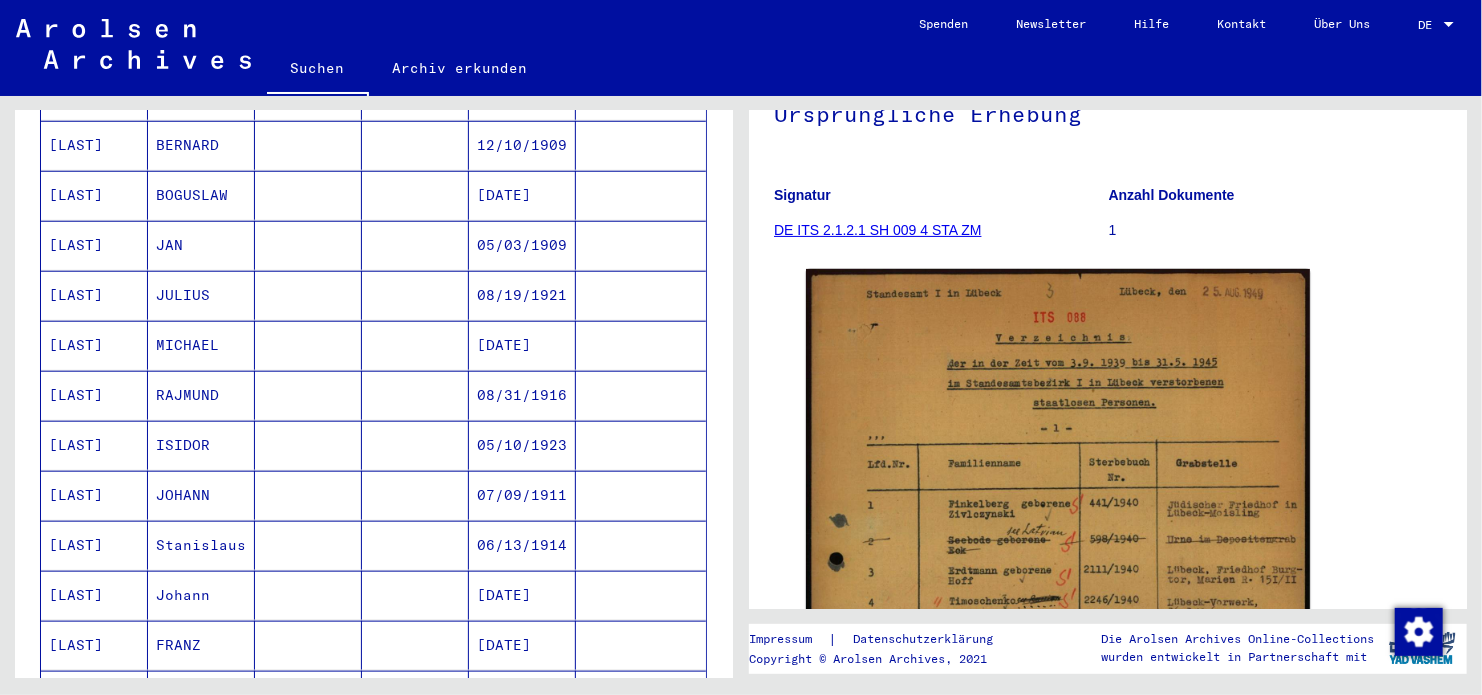 click on "RAJMUND" at bounding box center (201, 445) 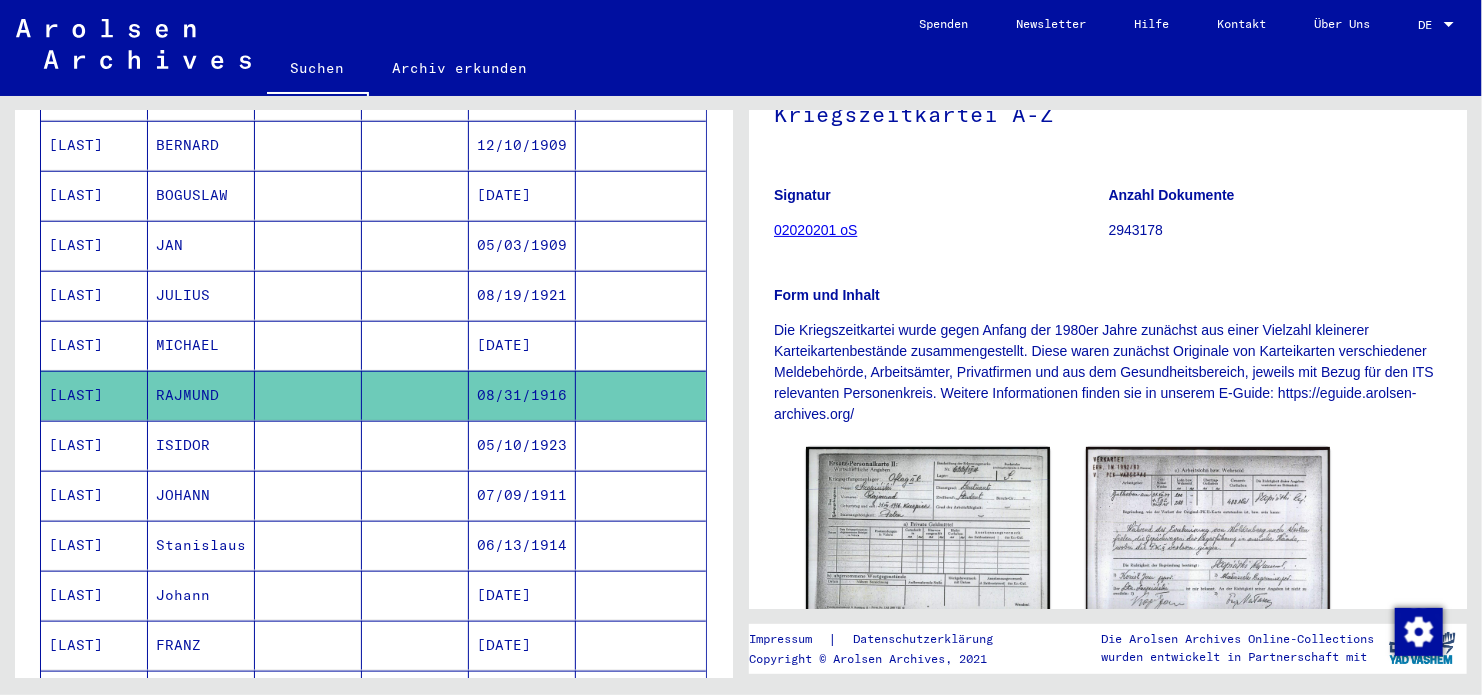 scroll, scrollTop: 500, scrollLeft: 0, axis: vertical 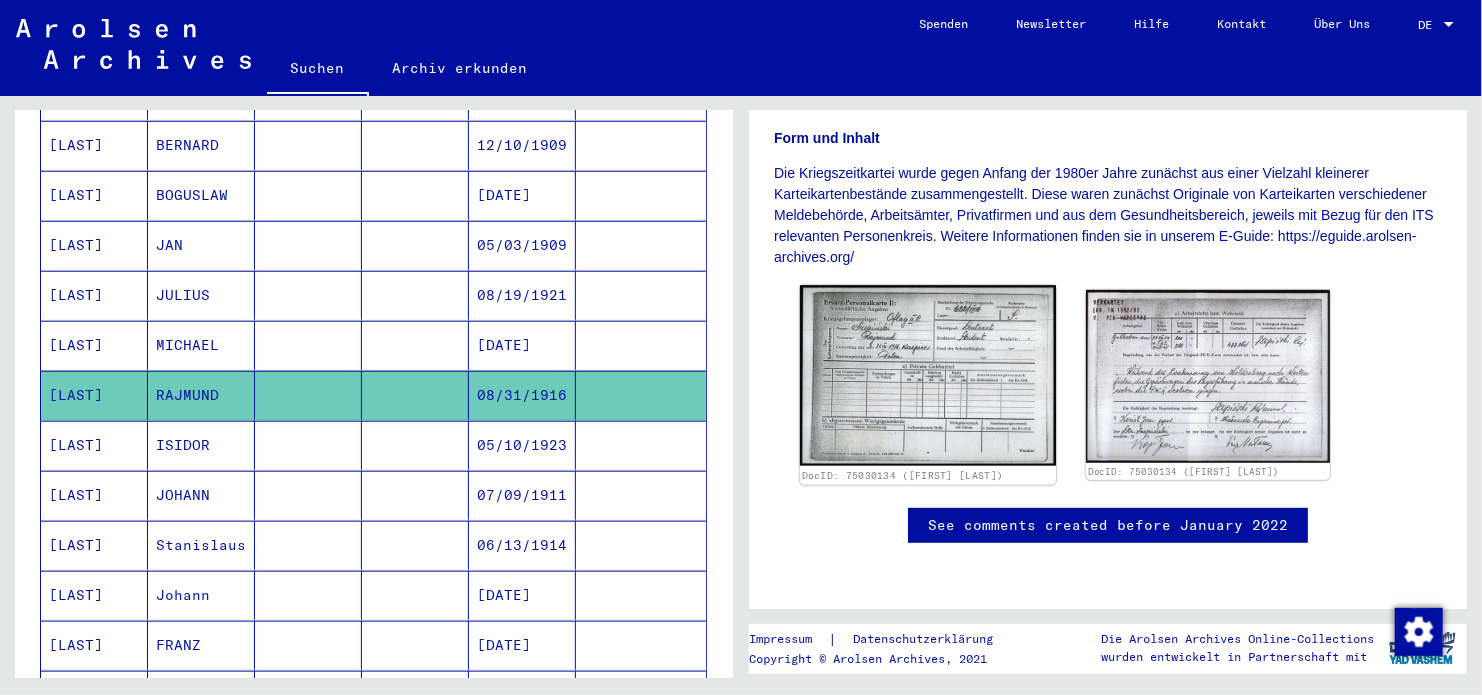 click 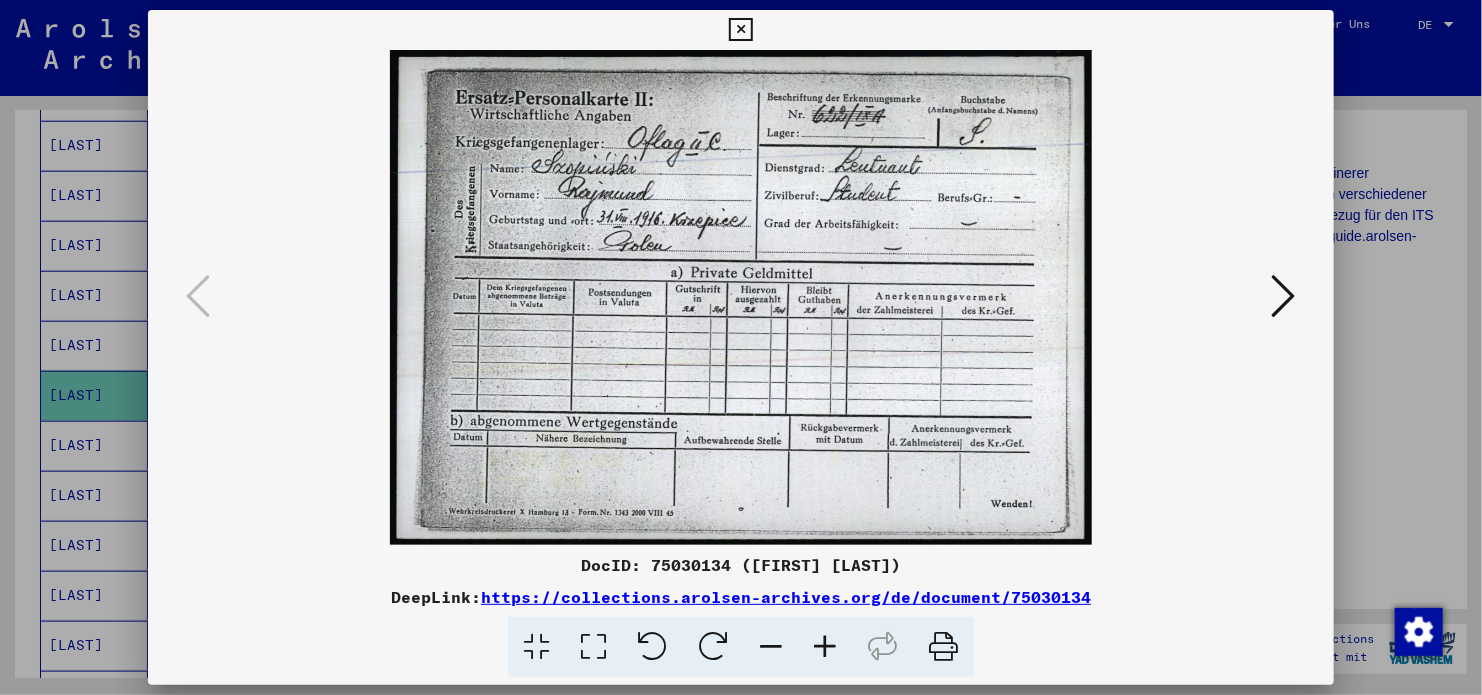 click at bounding box center (1284, 296) 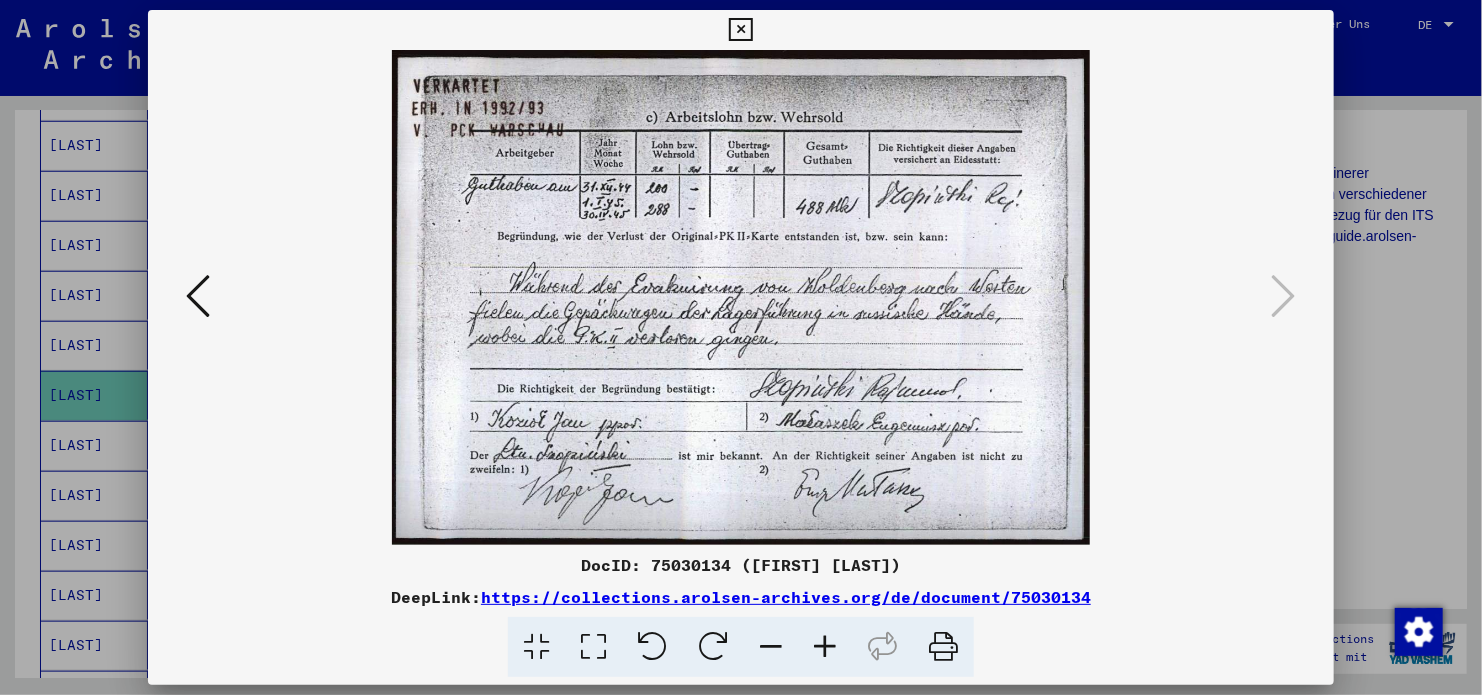 click at bounding box center (741, 297) 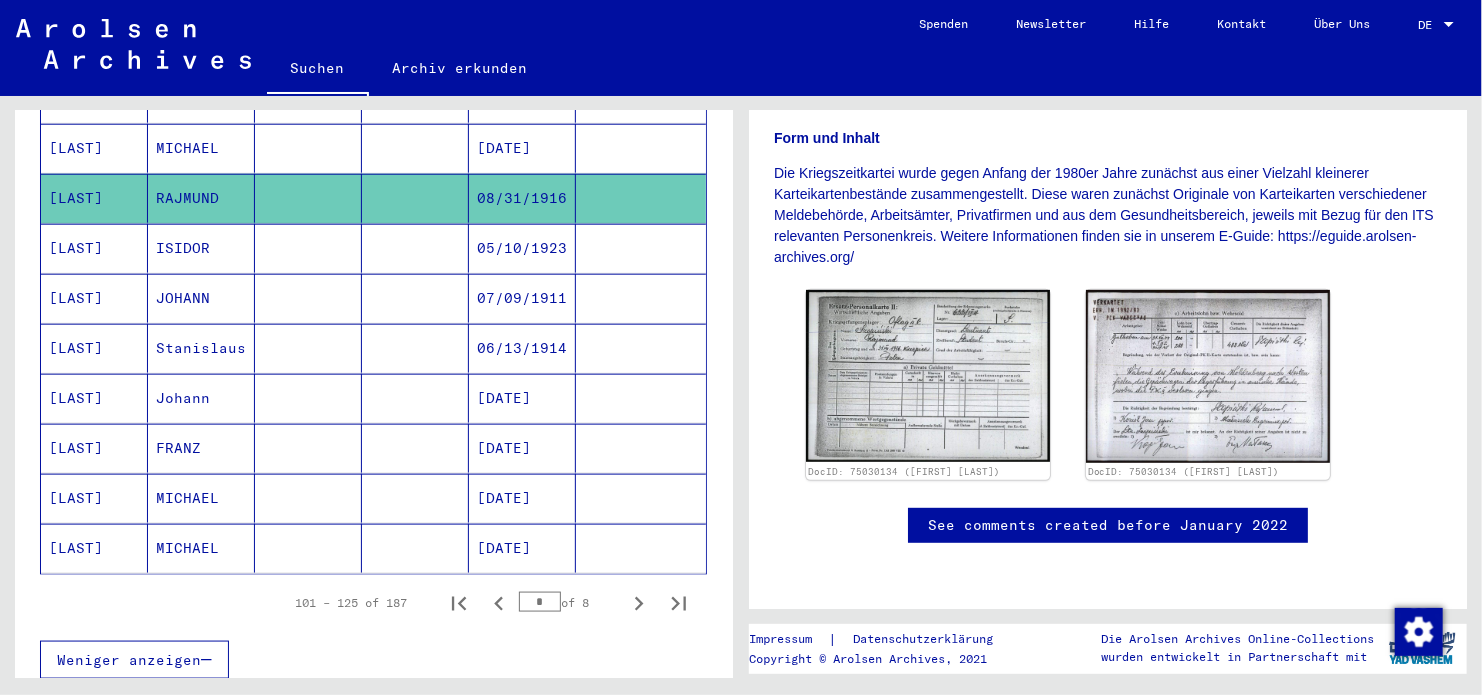 scroll, scrollTop: 1105, scrollLeft: 0, axis: vertical 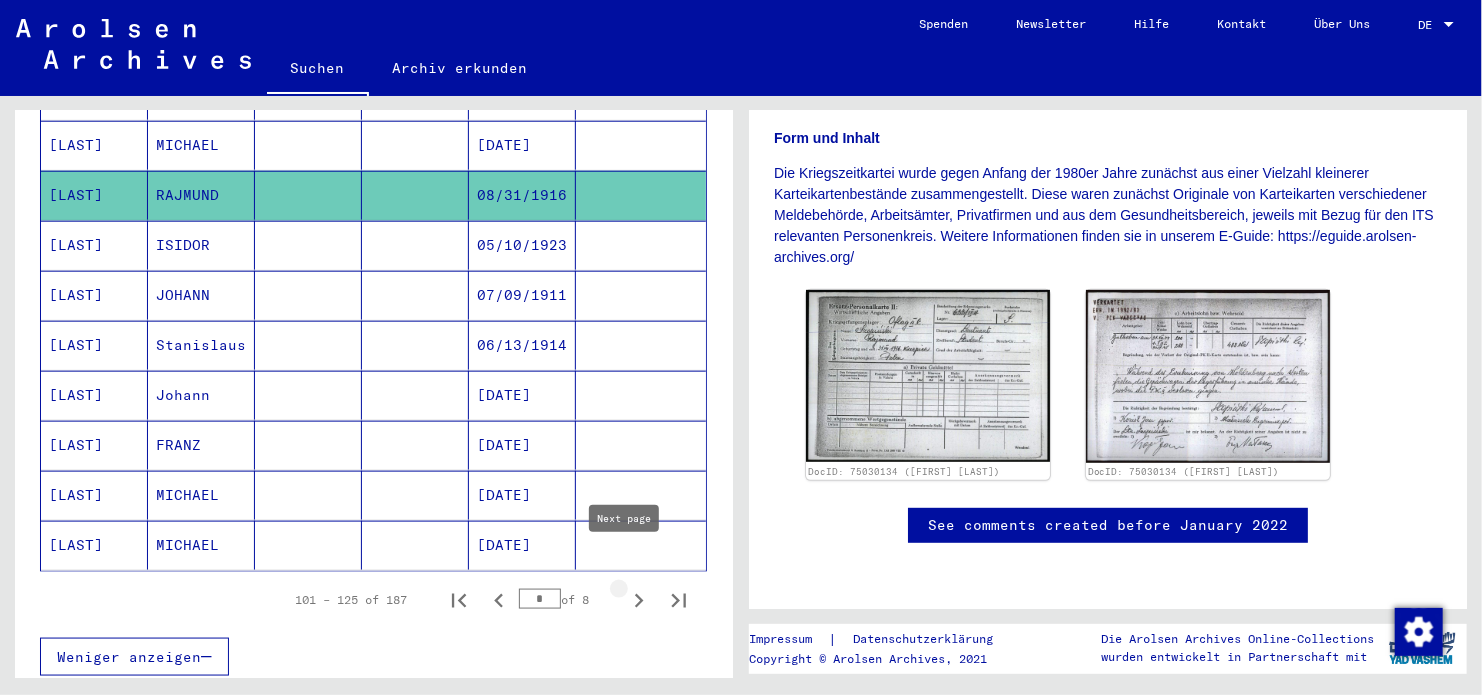 click 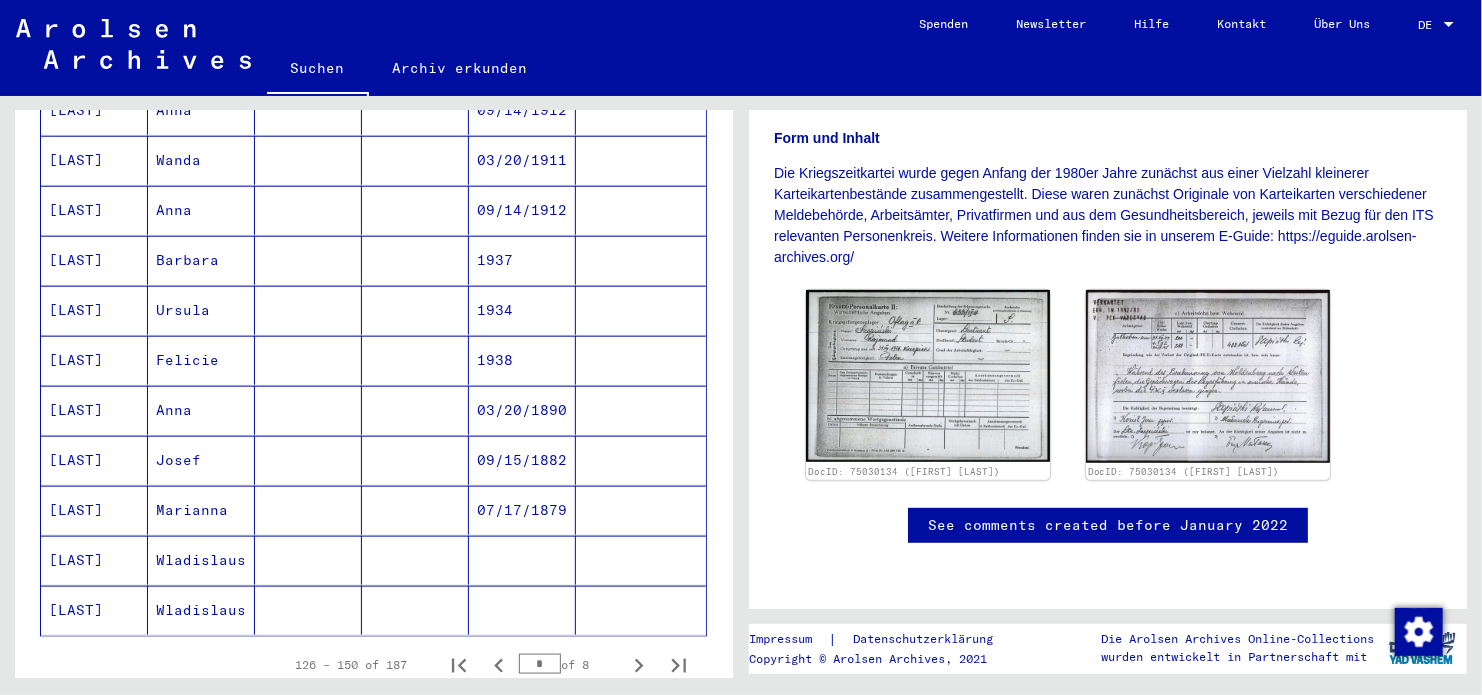 scroll, scrollTop: 1005, scrollLeft: 0, axis: vertical 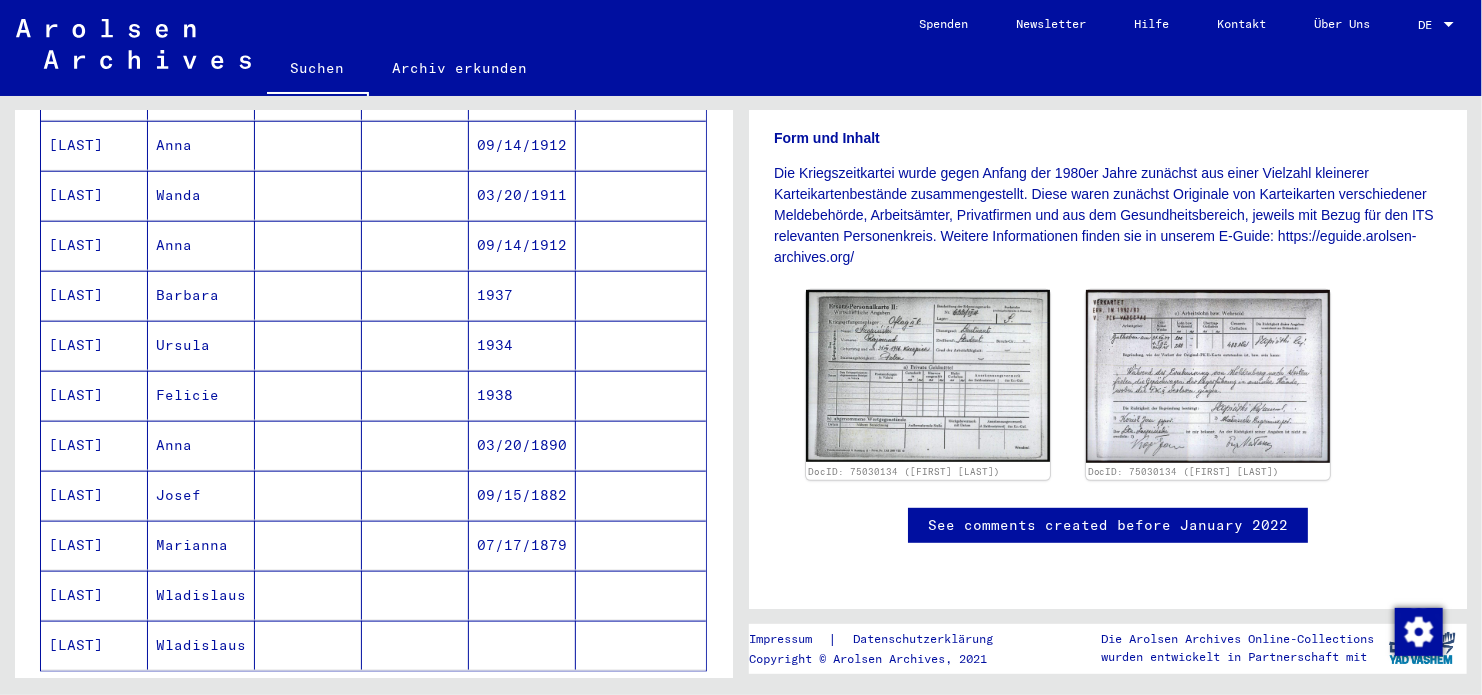 click on "Marianna" at bounding box center [201, 595] 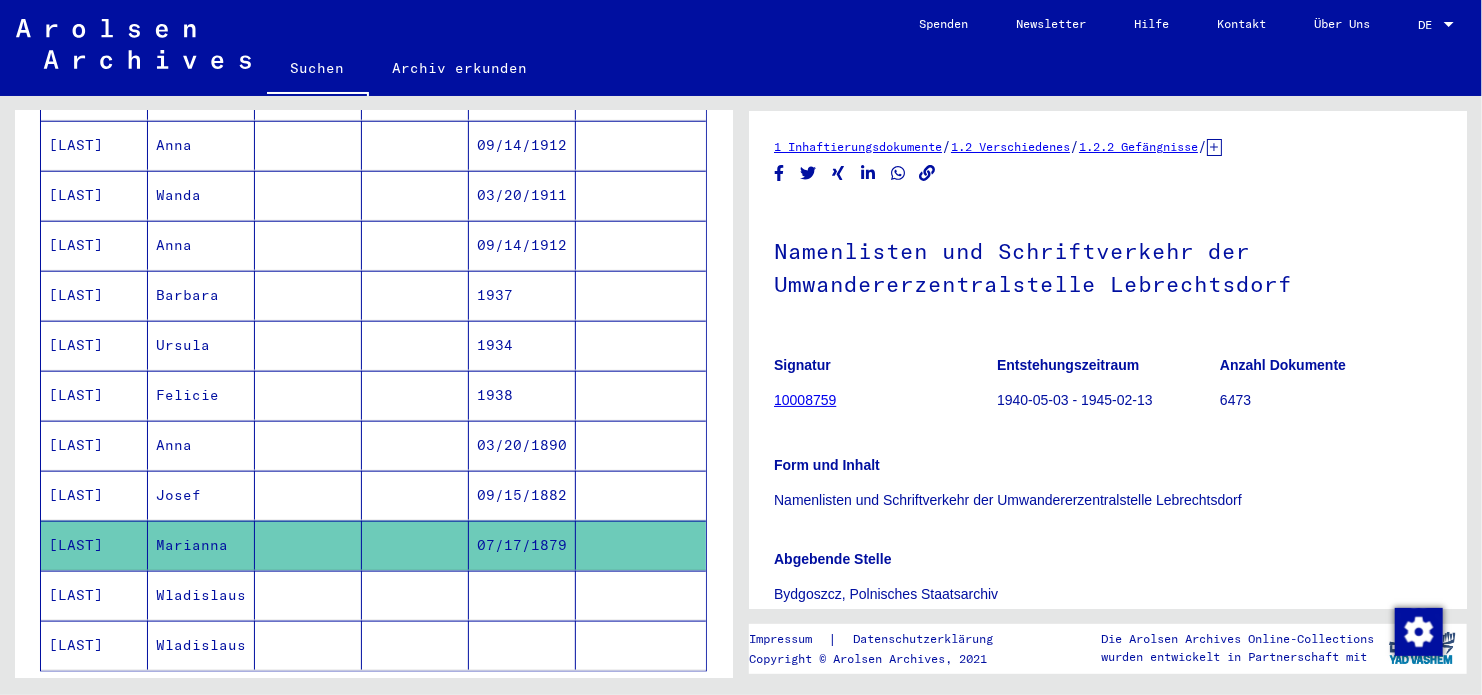 scroll, scrollTop: 0, scrollLeft: 0, axis: both 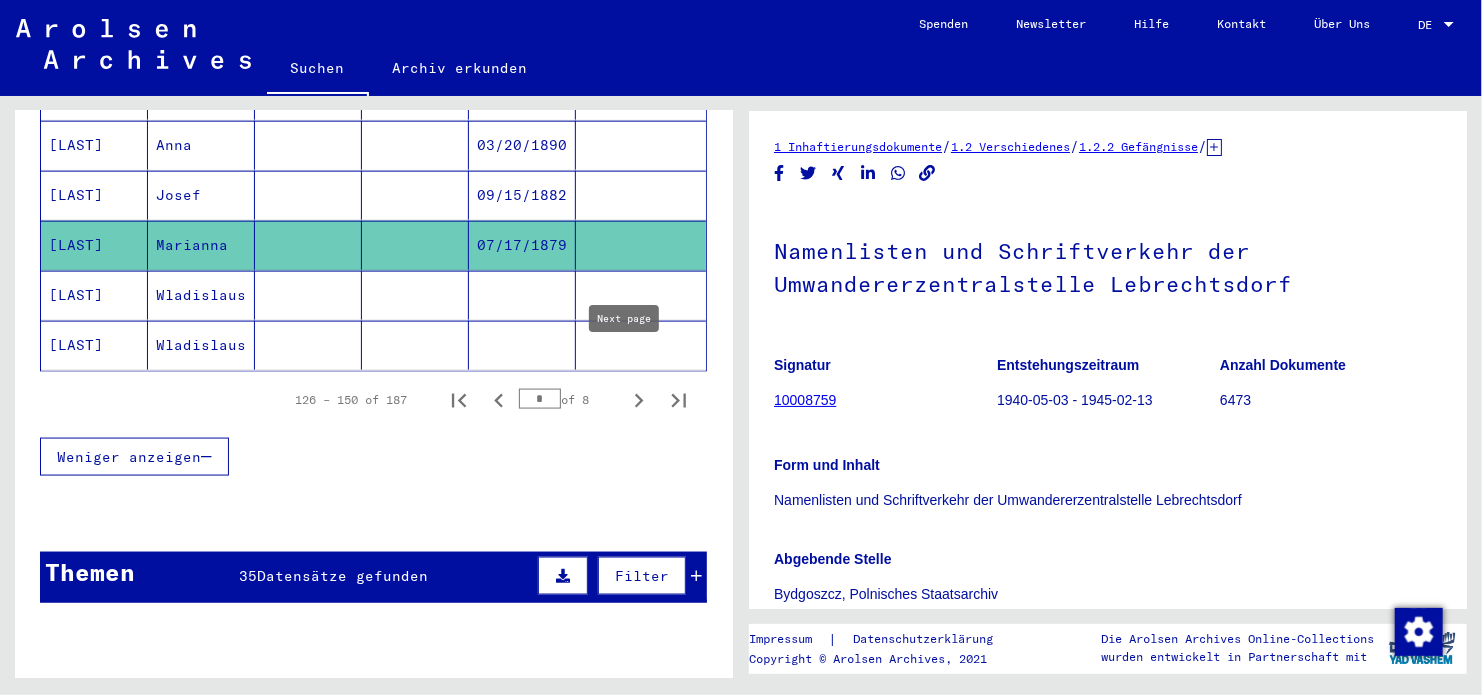 click 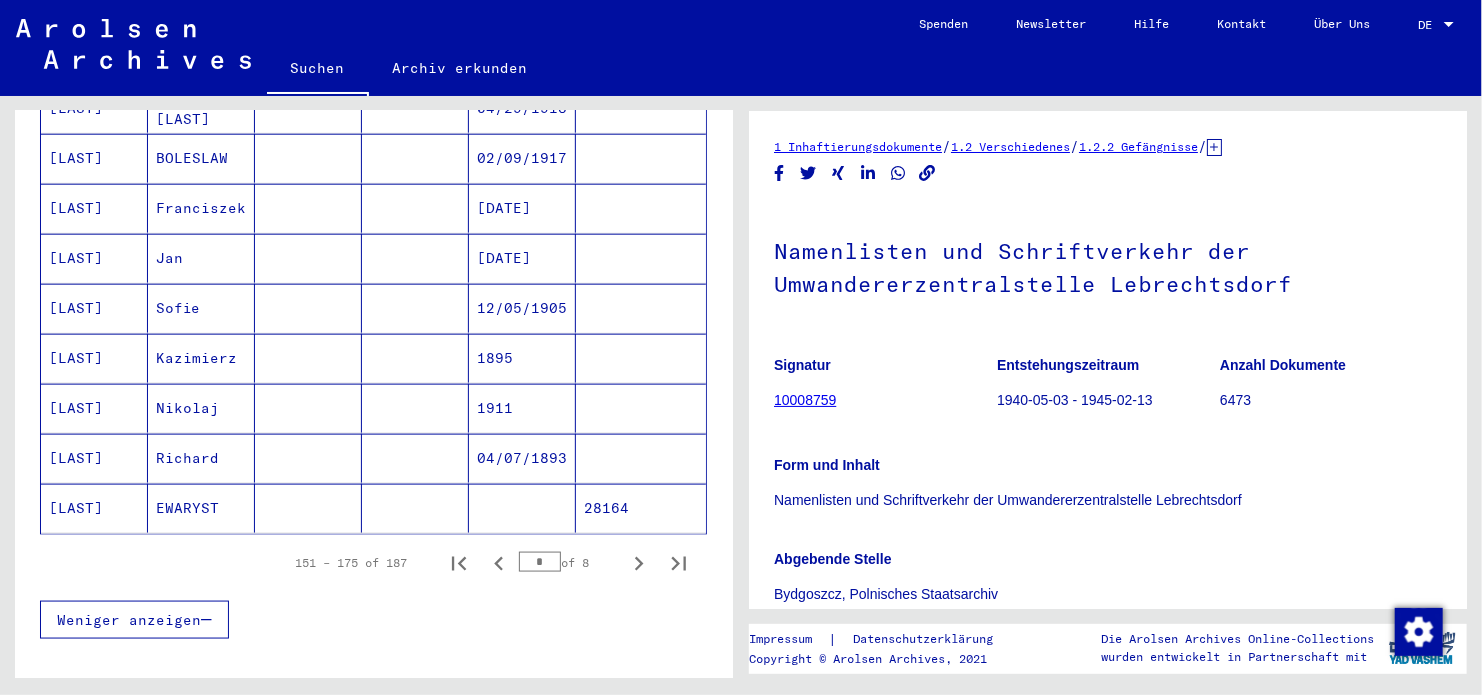 scroll, scrollTop: 1305, scrollLeft: 0, axis: vertical 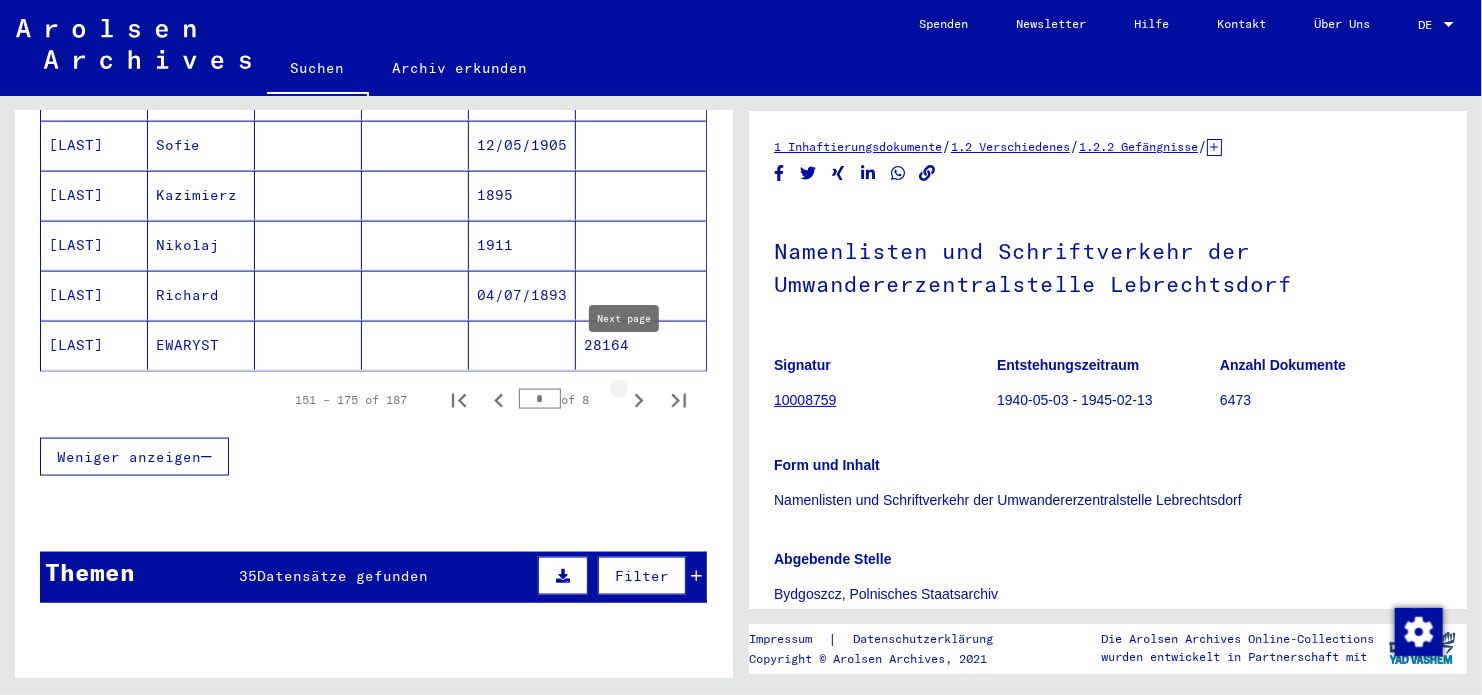 click 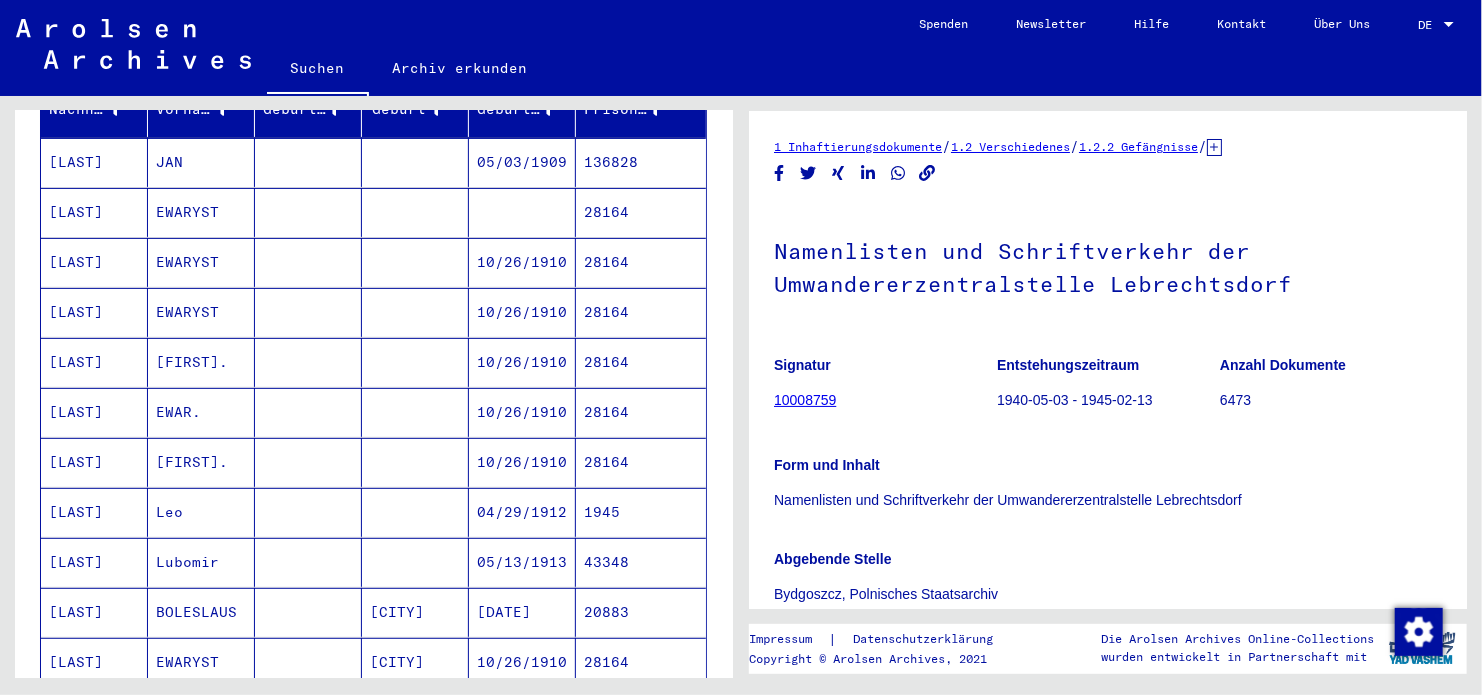scroll, scrollTop: 0, scrollLeft: 0, axis: both 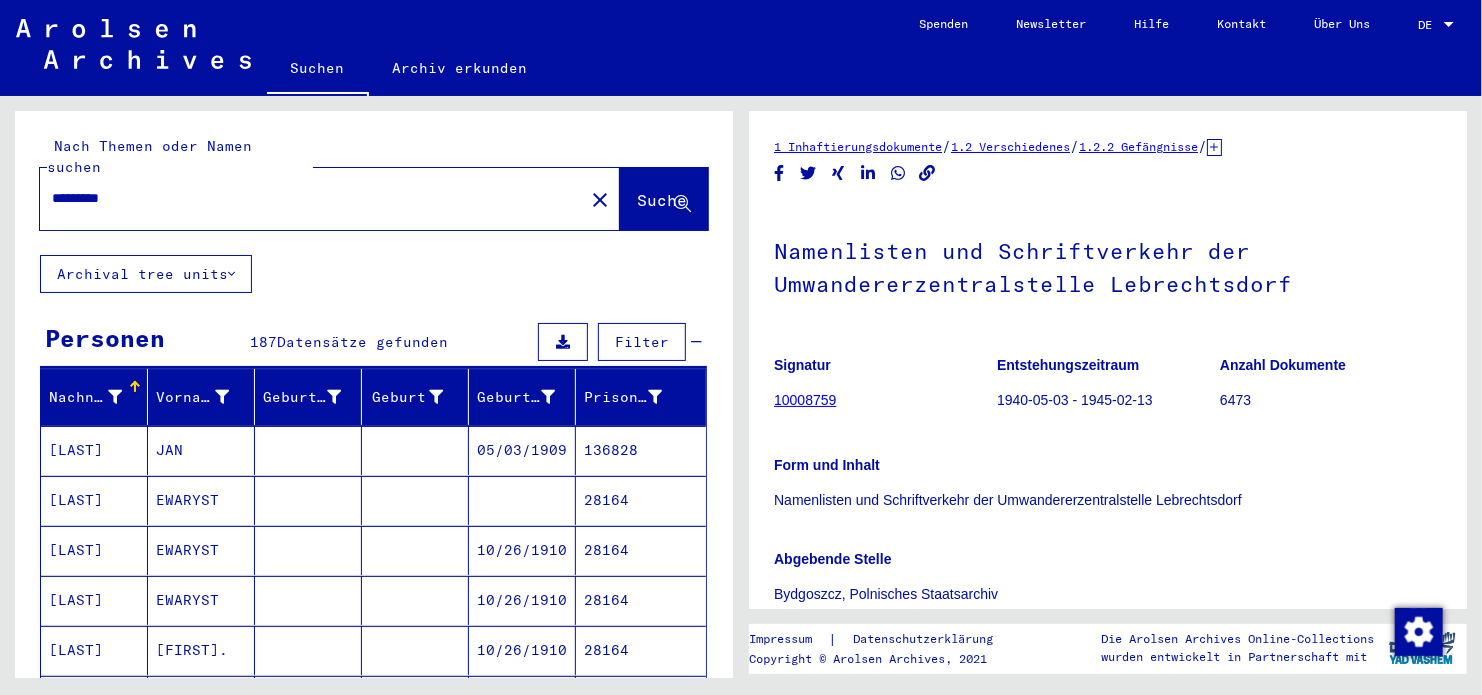 click on "*********" at bounding box center (312, 198) 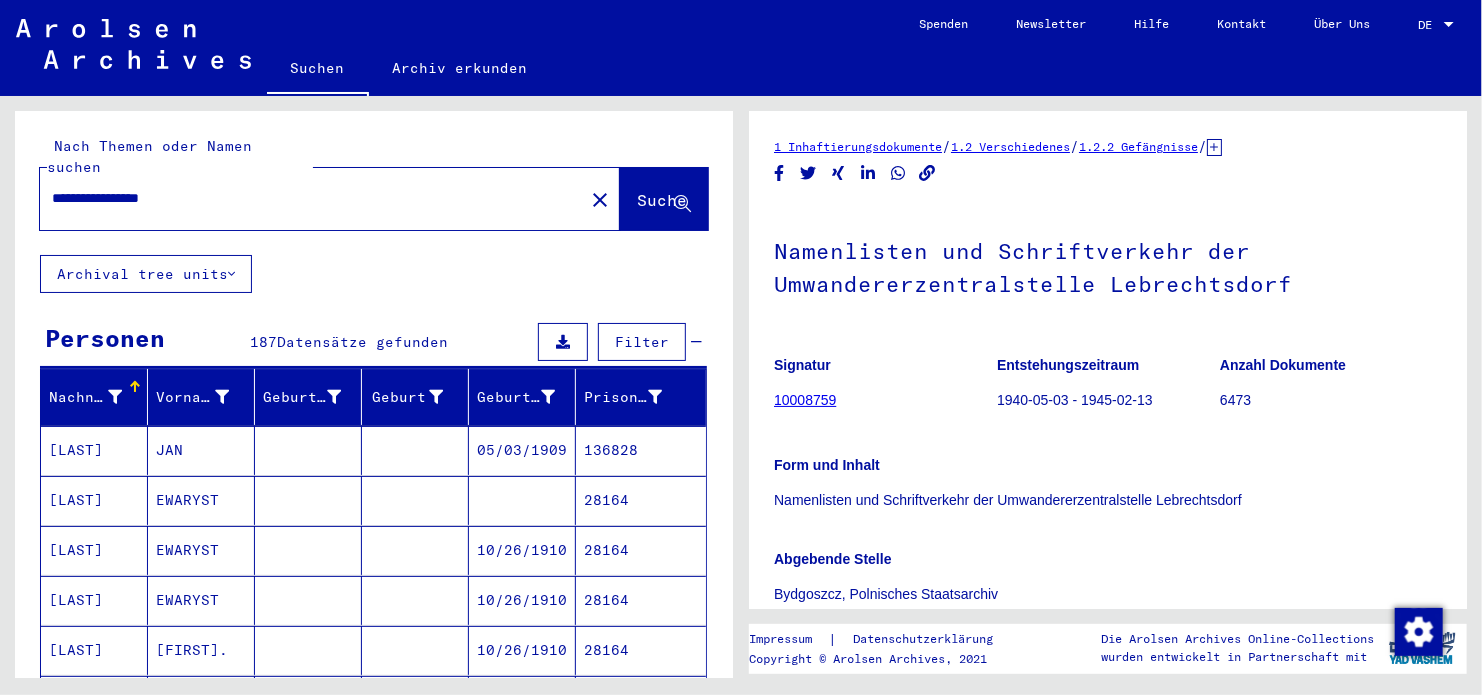 type on "**********" 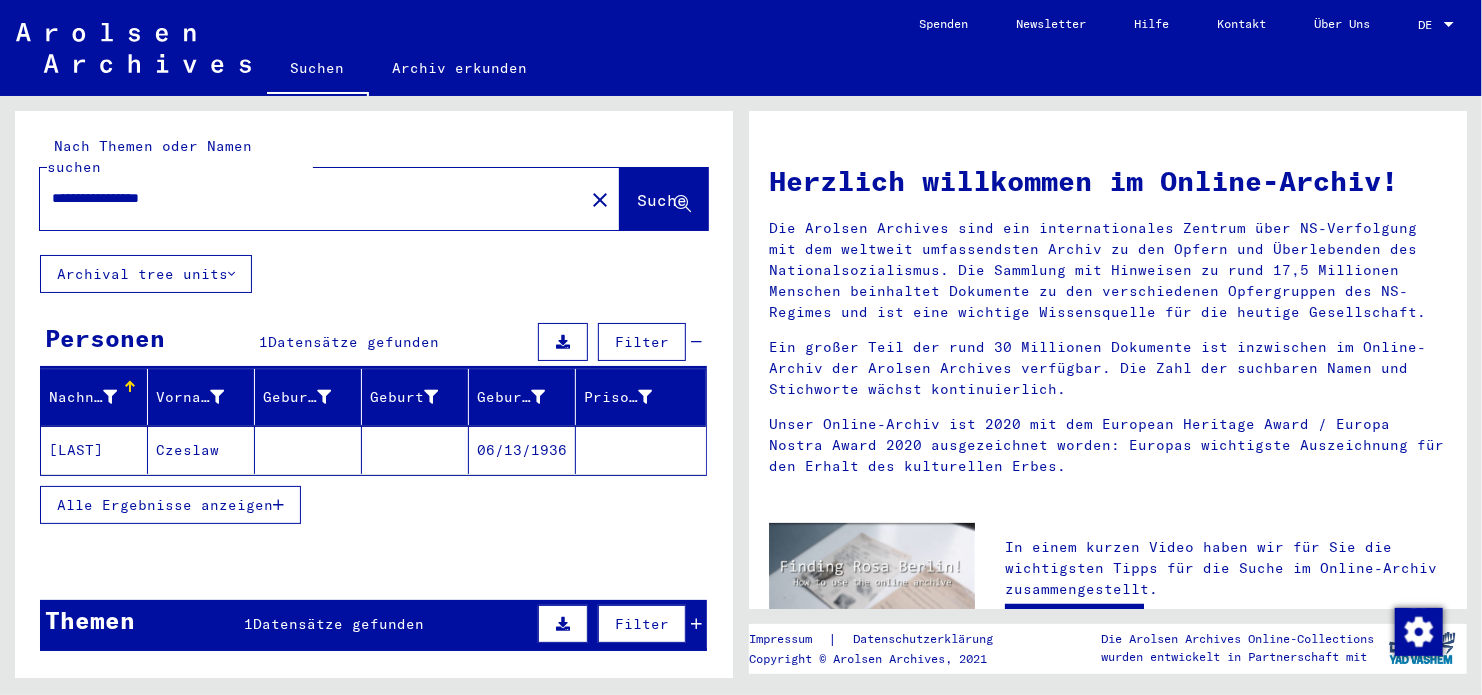 click on "[LAST]" 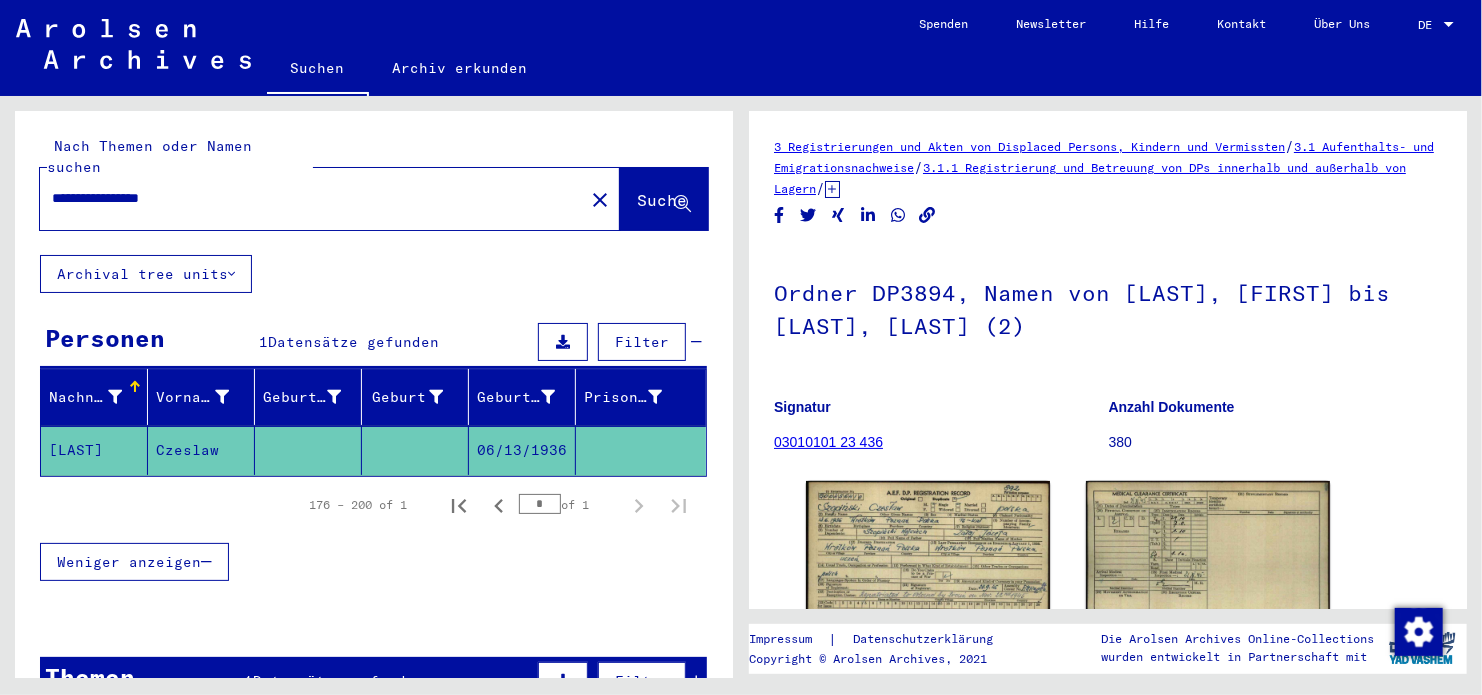 scroll, scrollTop: 0, scrollLeft: 0, axis: both 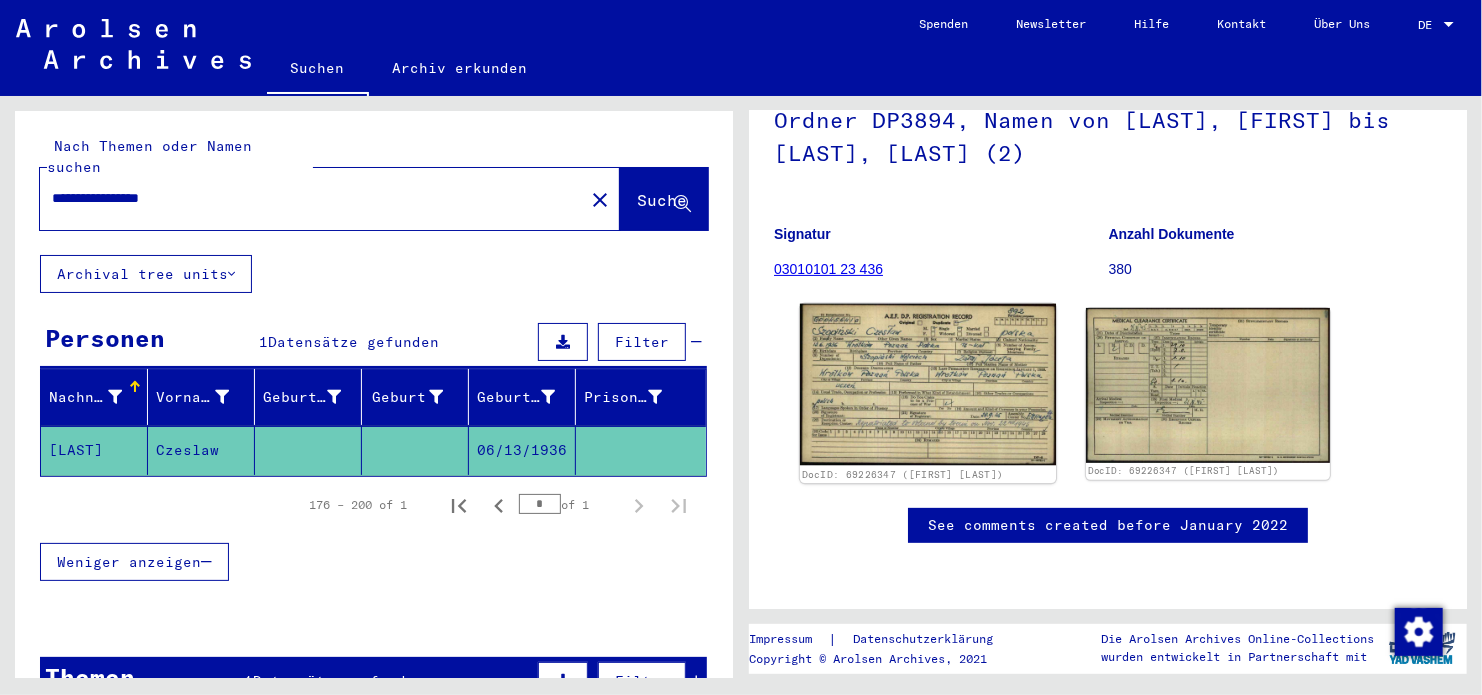 click 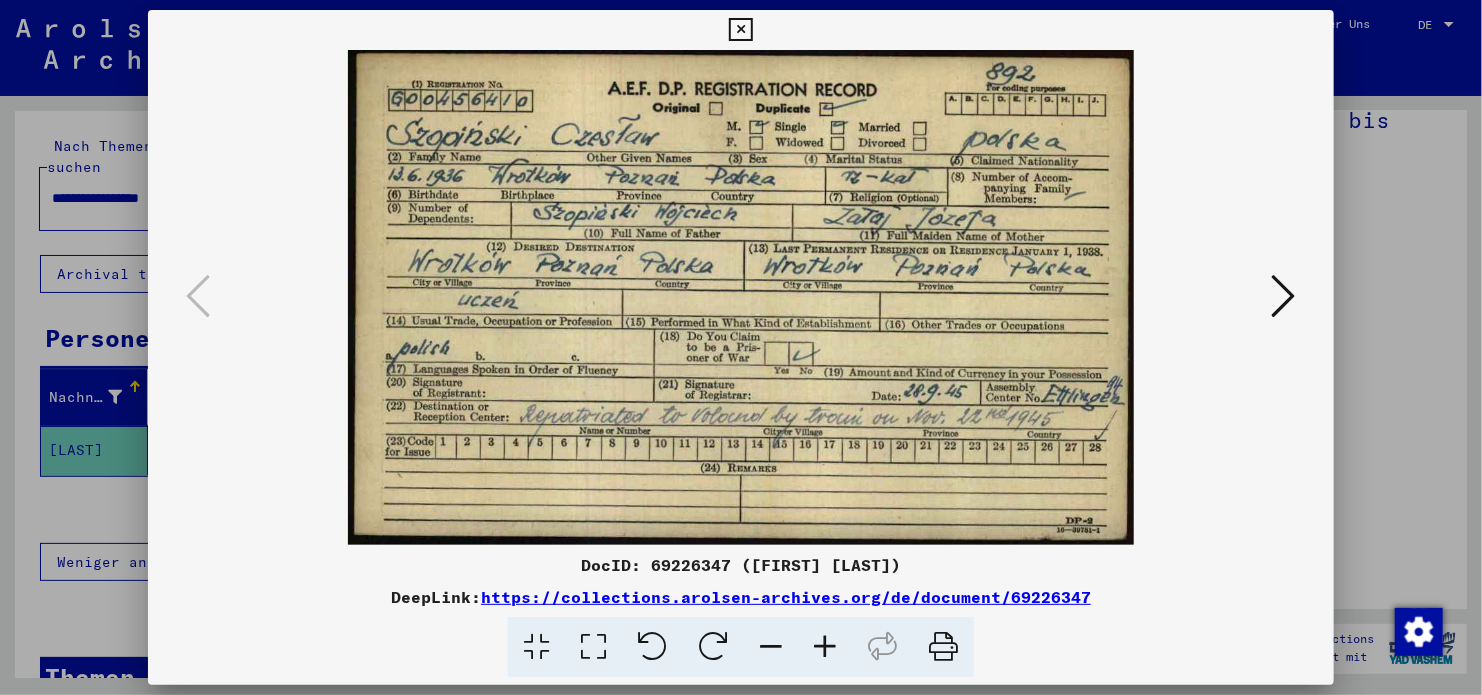 click at bounding box center [1284, 296] 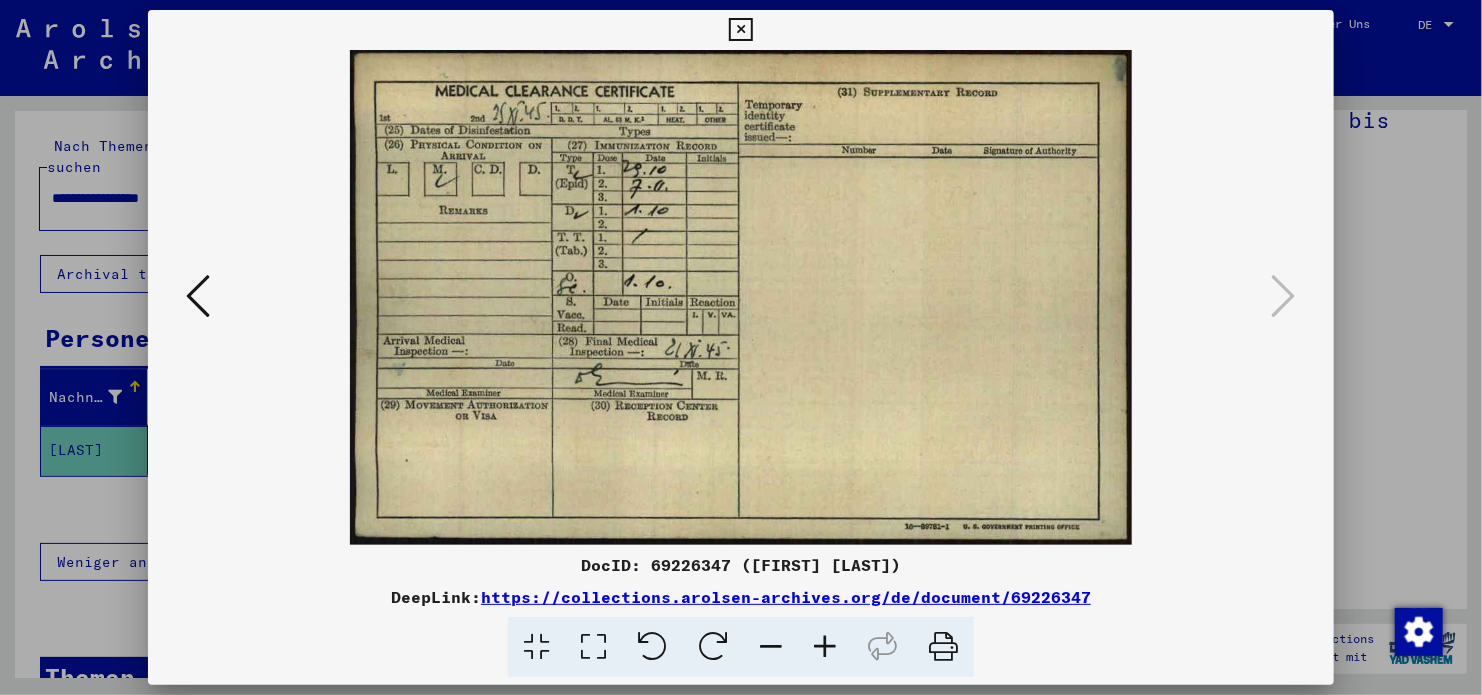 click at bounding box center [741, 347] 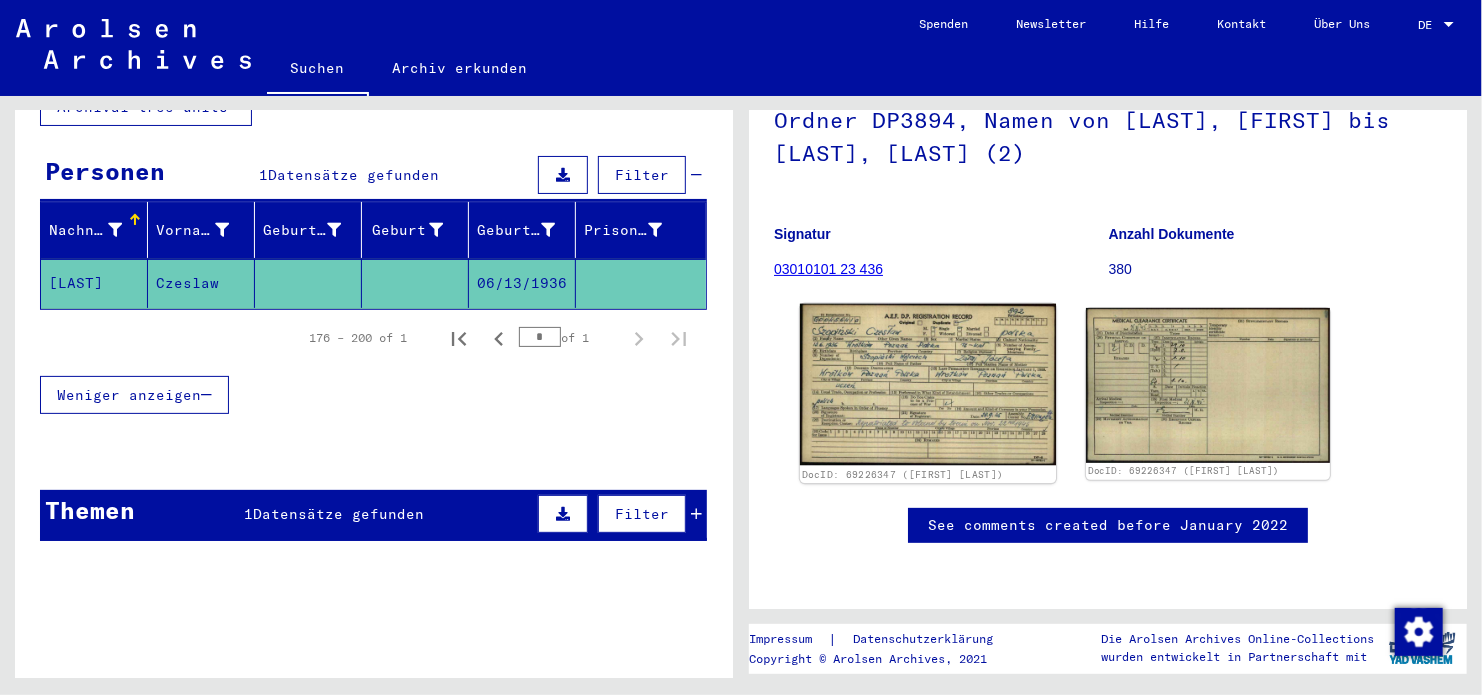 scroll, scrollTop: 175, scrollLeft: 0, axis: vertical 